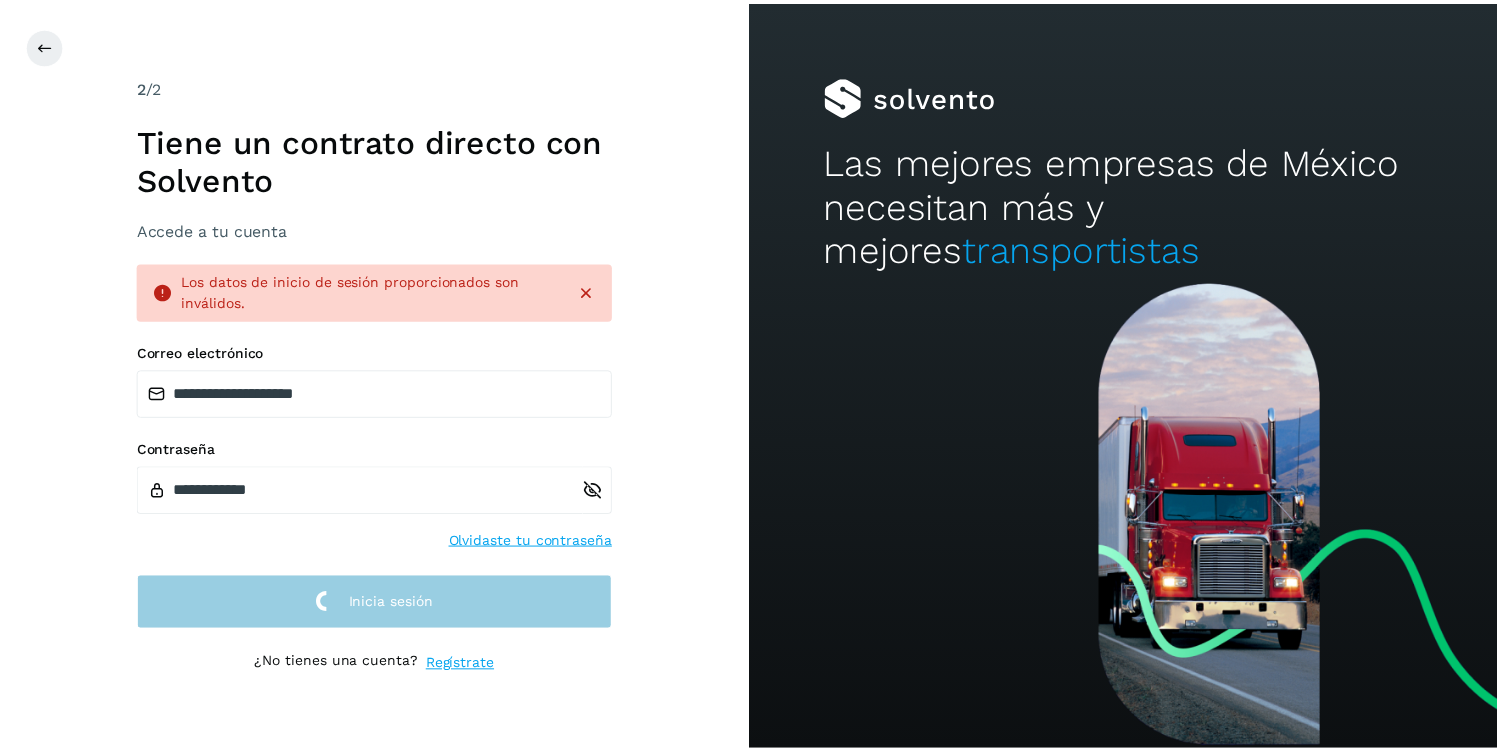 scroll, scrollTop: 0, scrollLeft: 0, axis: both 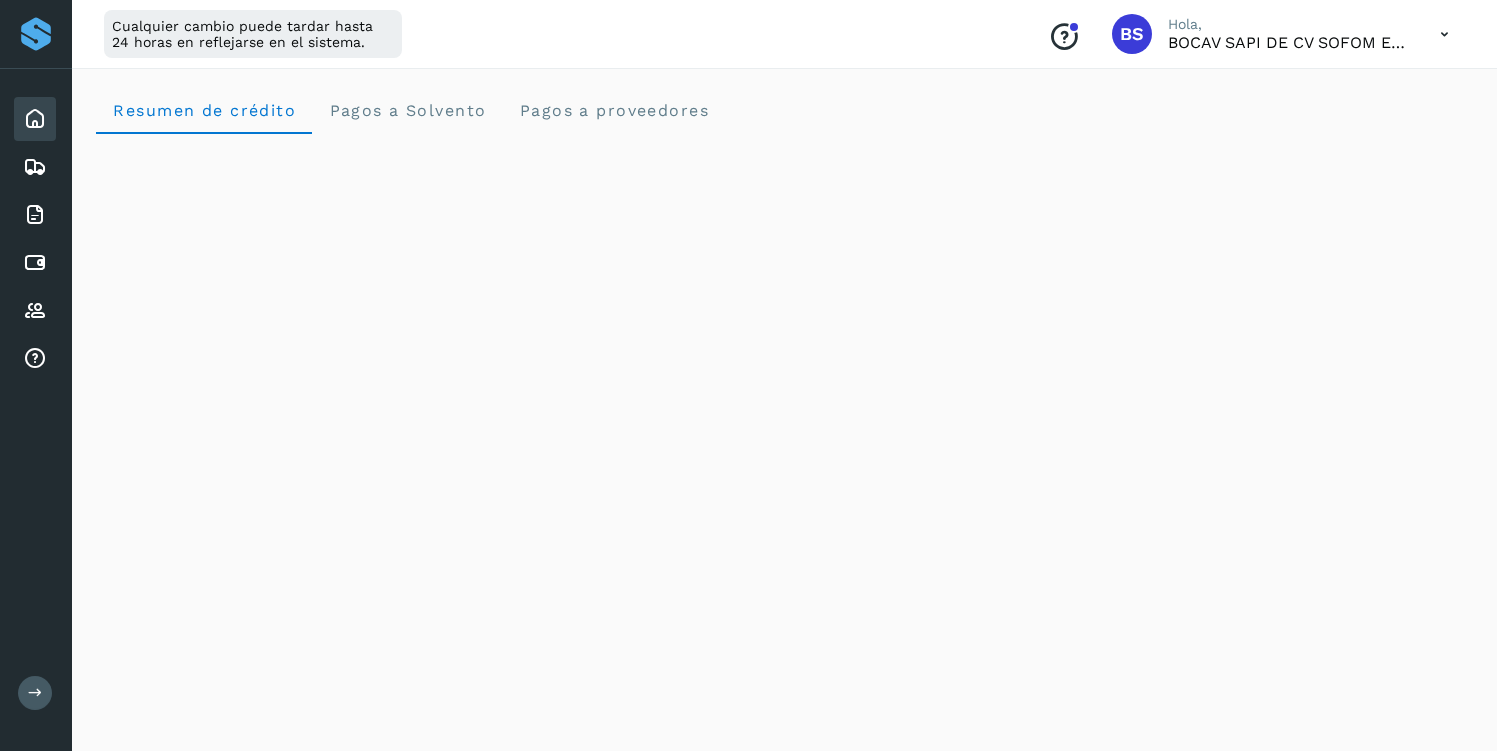click at bounding box center [35, 693] 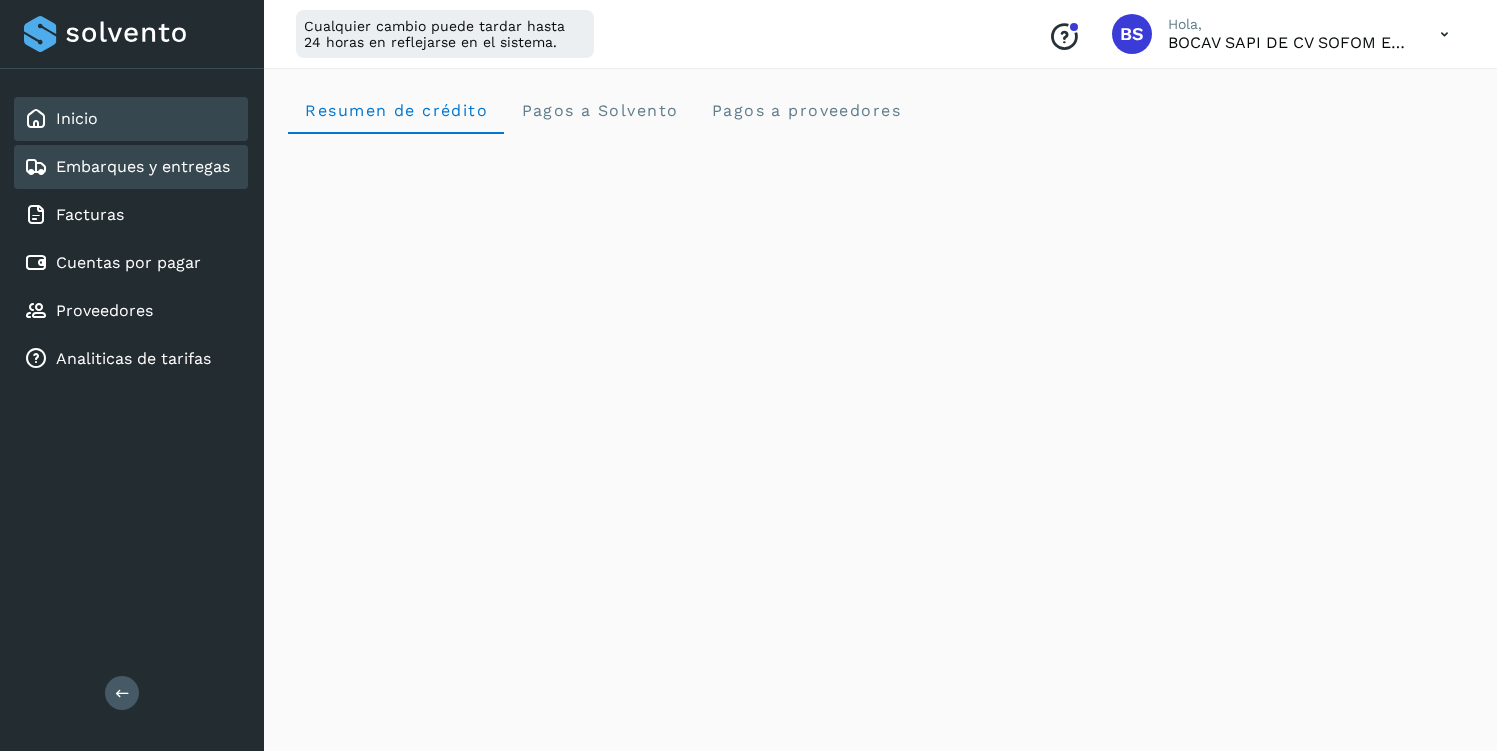 click on "Embarques y entregas" at bounding box center (143, 166) 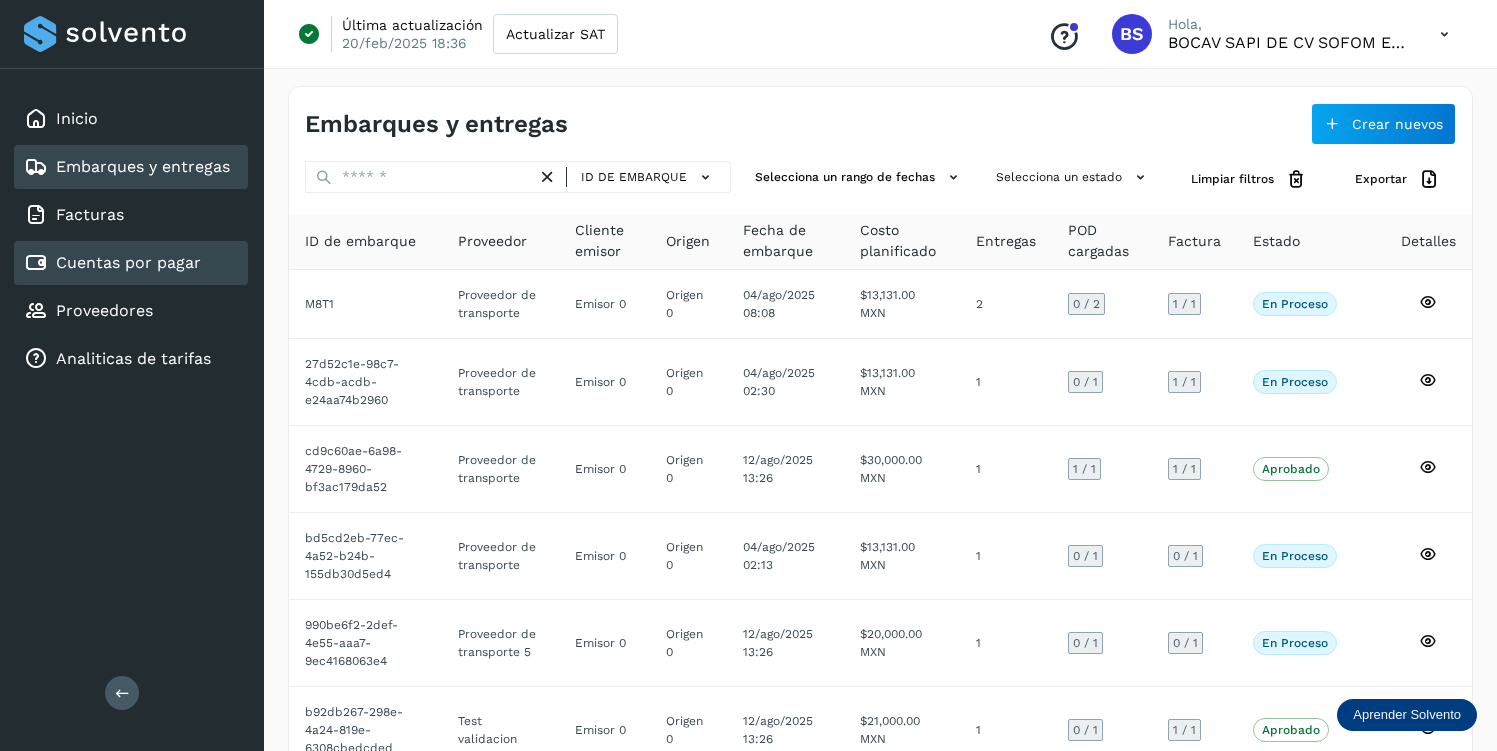 click on "Cuentas por pagar" at bounding box center [128, 262] 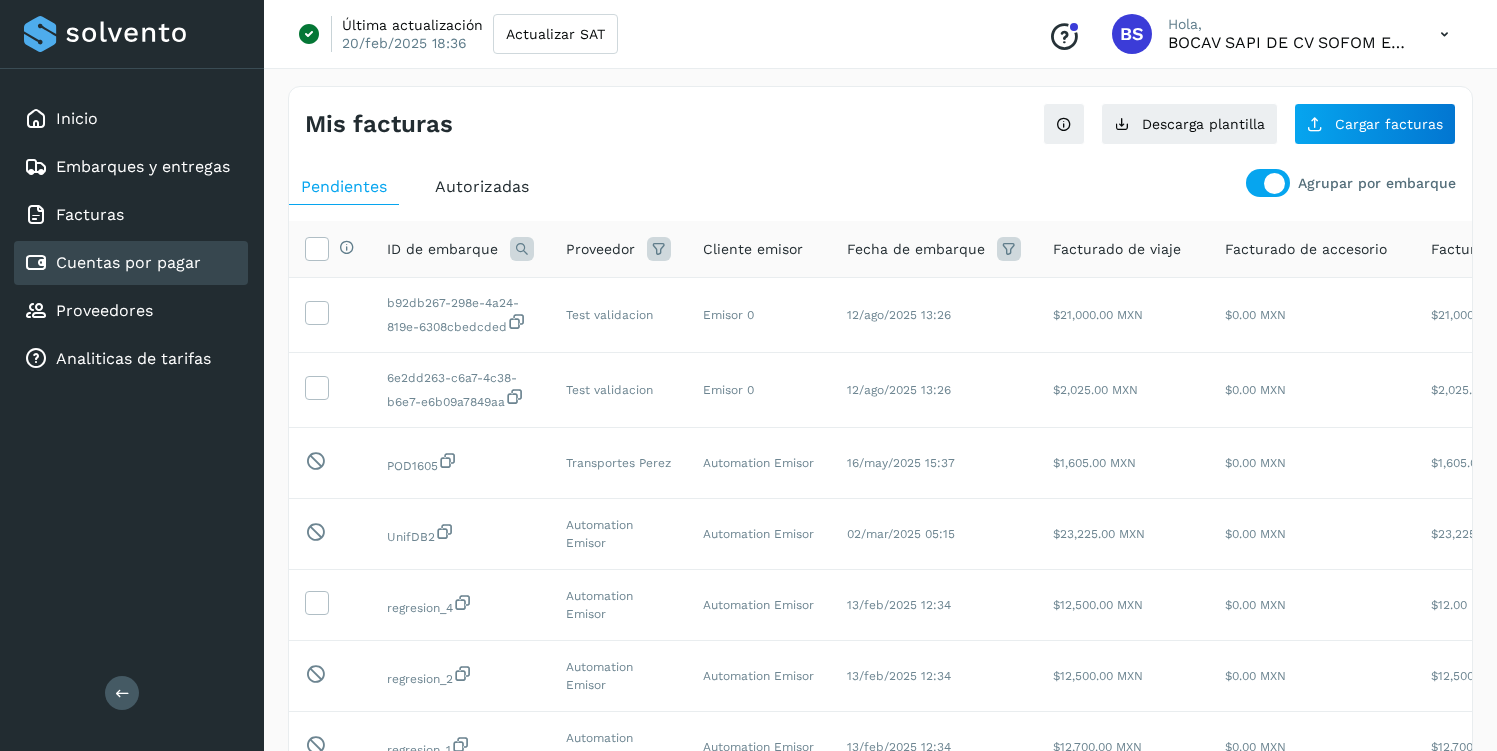 click on "Autorizadas" at bounding box center [482, 186] 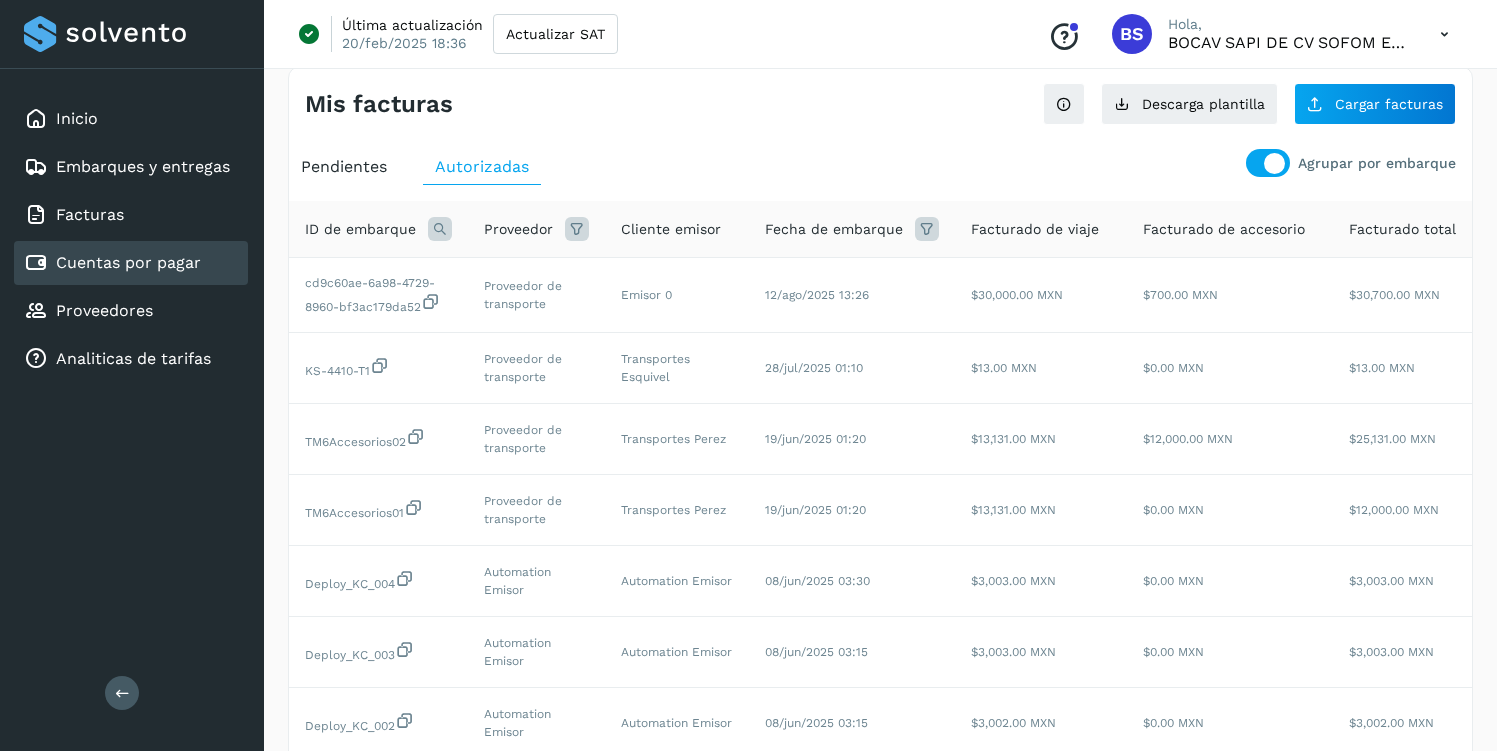 scroll, scrollTop: 28, scrollLeft: 0, axis: vertical 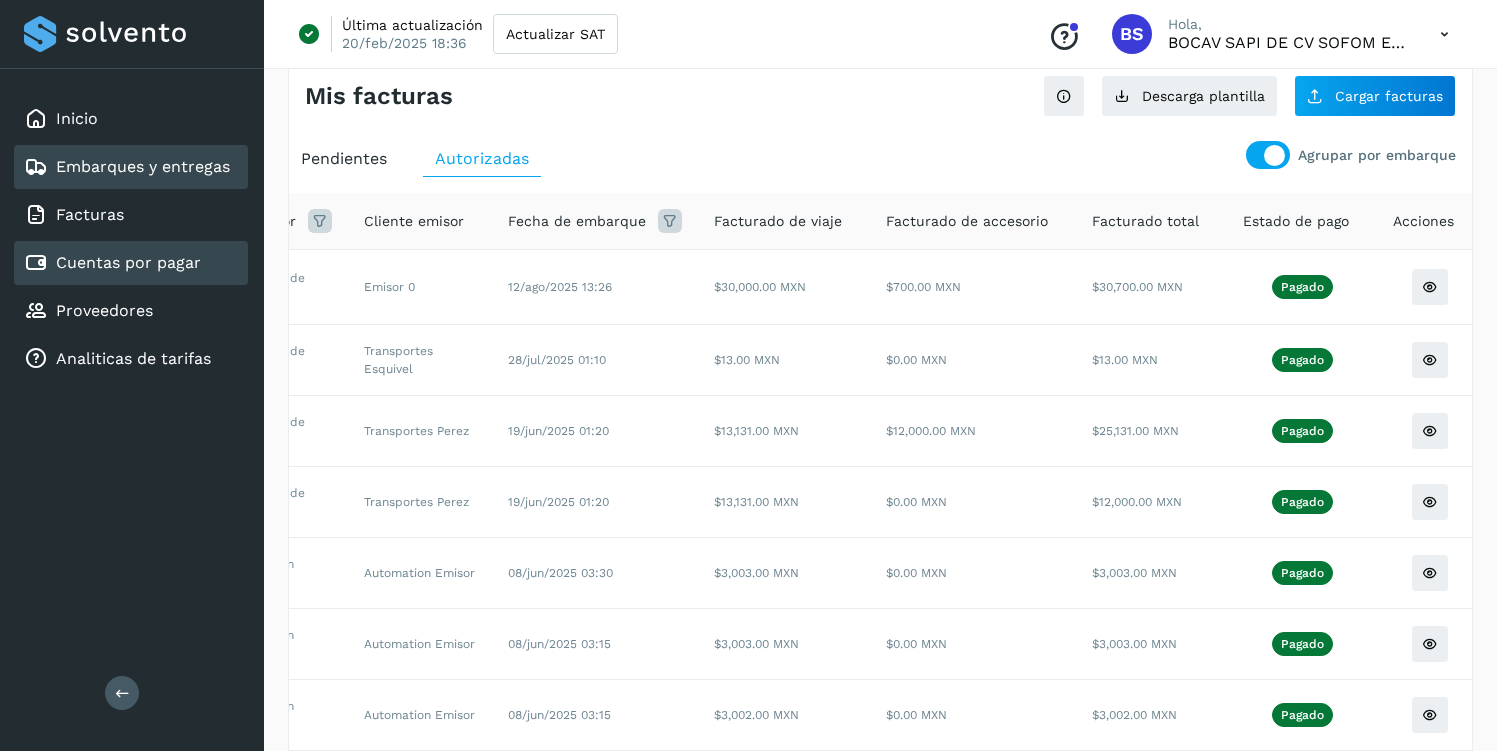 click on "Embarques y entregas" 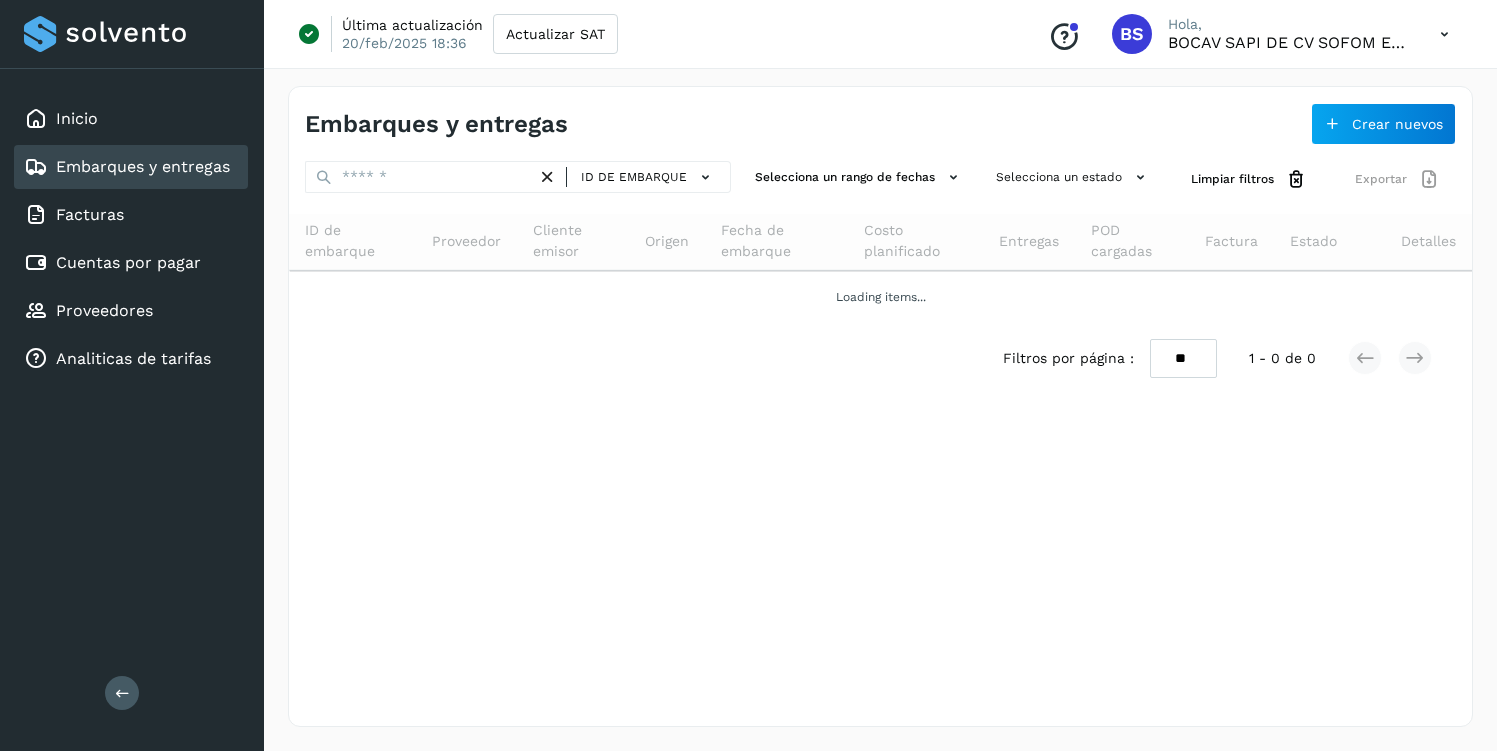 scroll, scrollTop: 0, scrollLeft: 0, axis: both 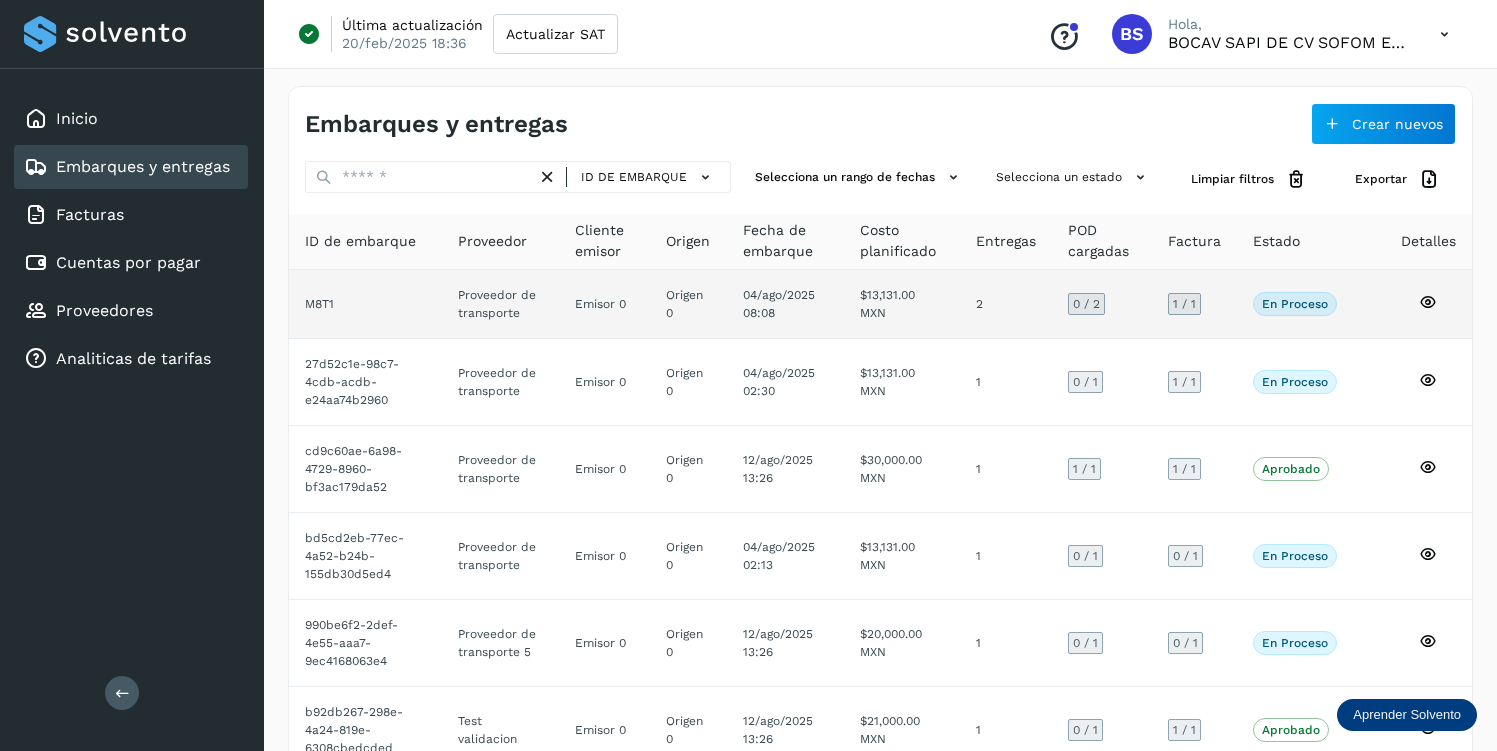 click 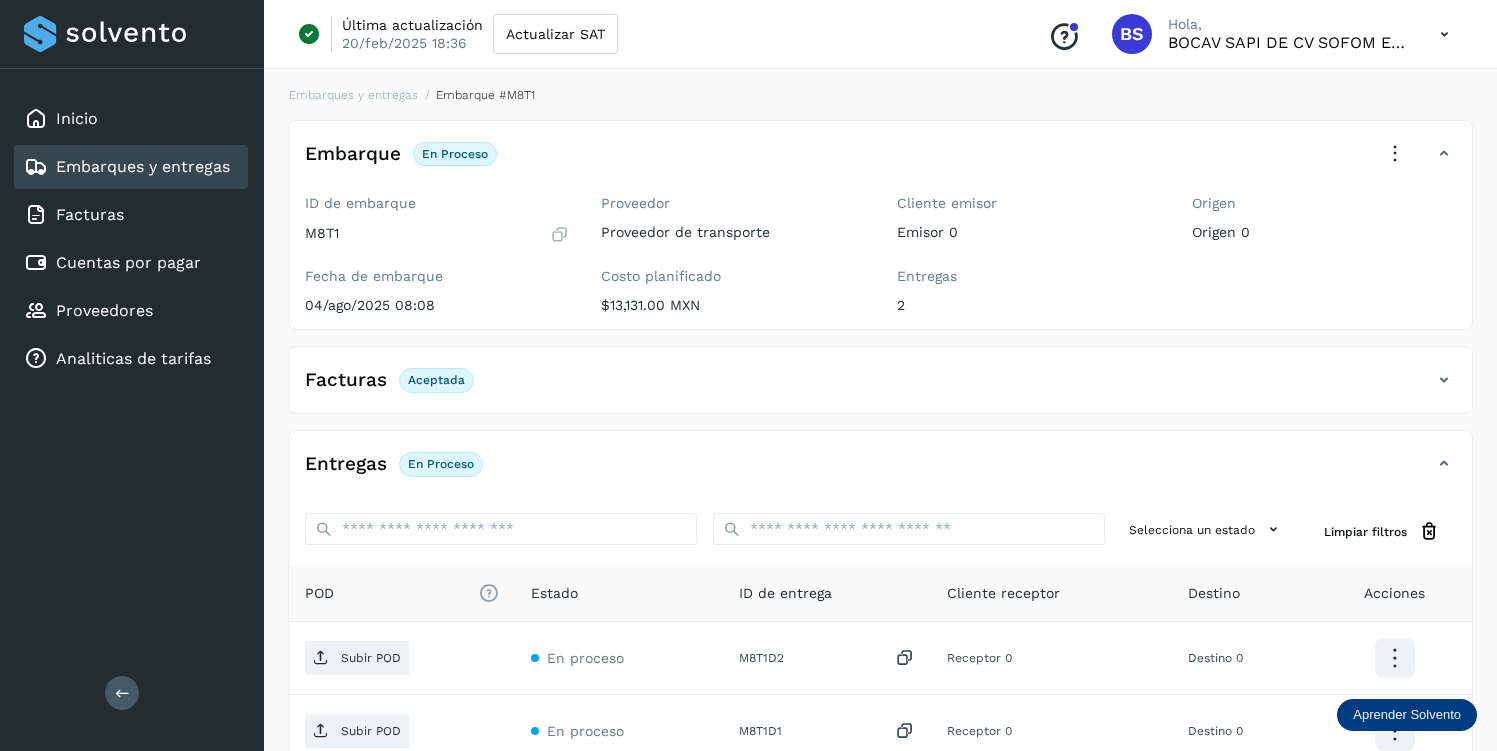 click at bounding box center [1395, 154] 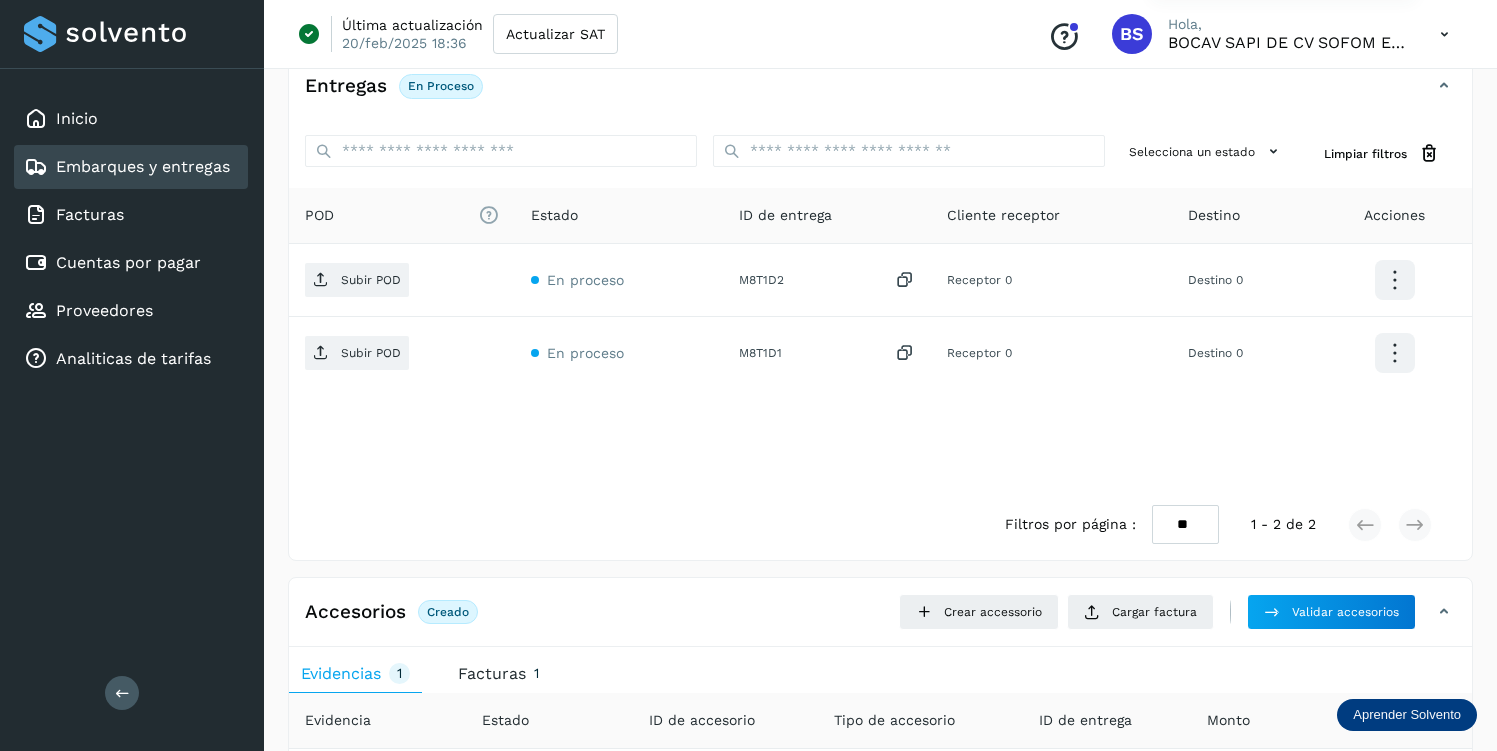 scroll, scrollTop: 486, scrollLeft: 0, axis: vertical 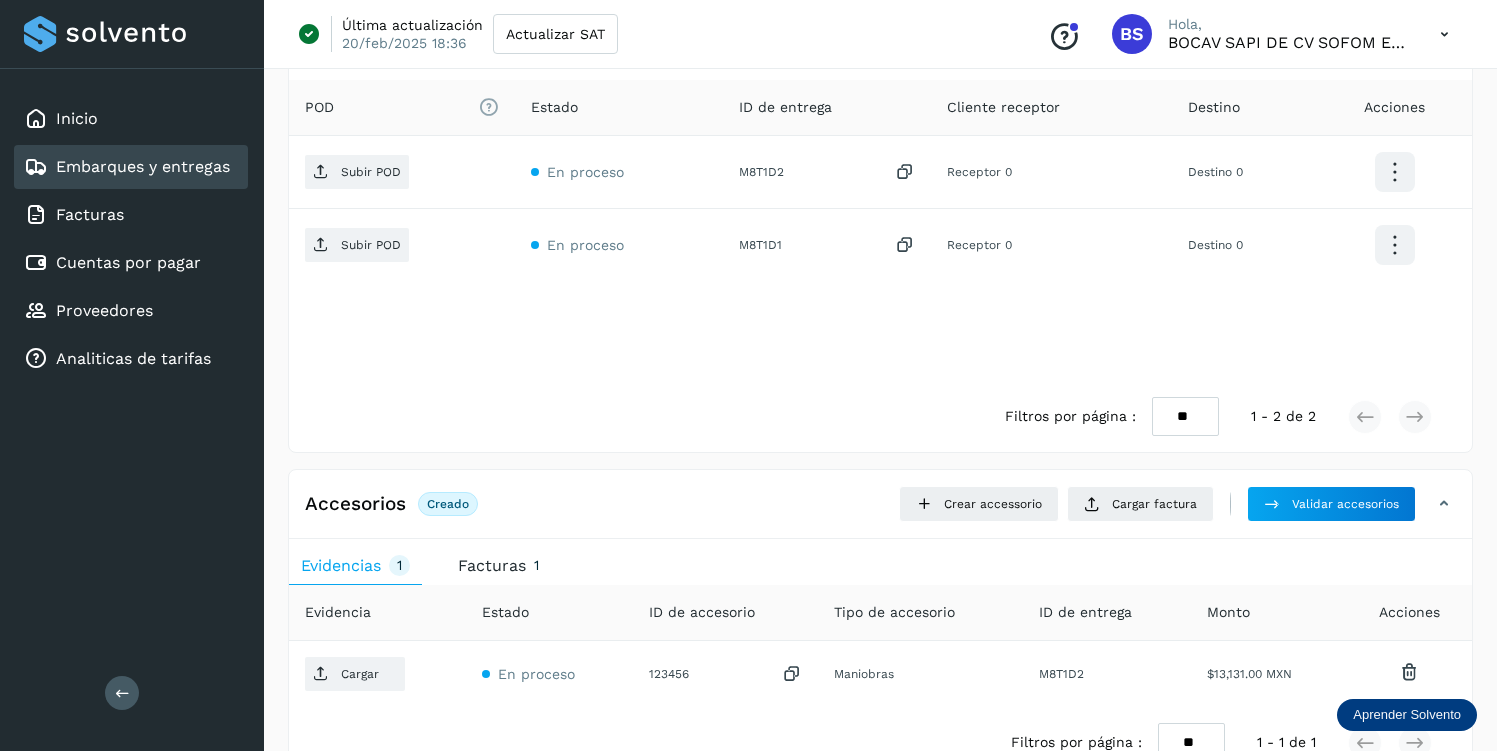click at bounding box center [748, 375] 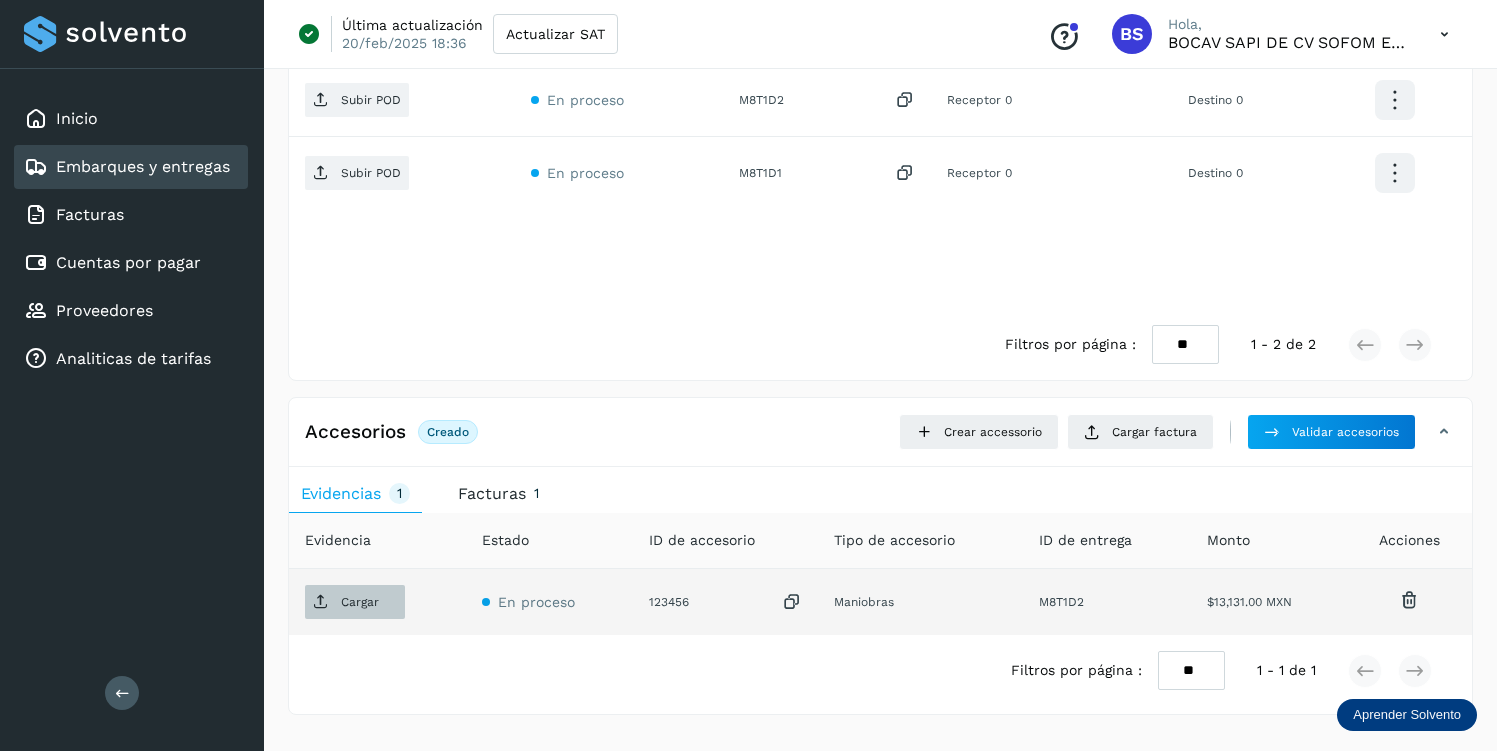 scroll, scrollTop: 562, scrollLeft: 0, axis: vertical 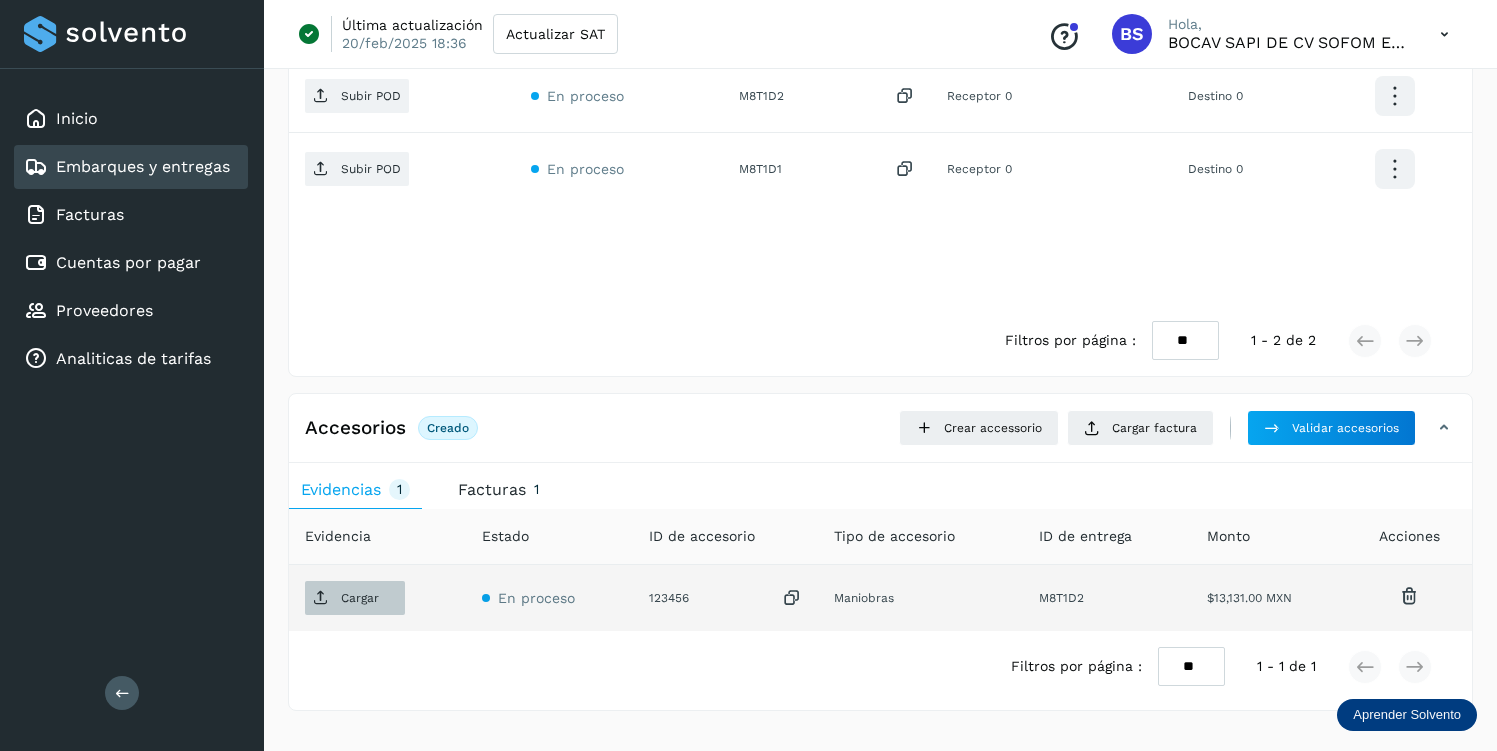 click on "Cargar" at bounding box center (346, 598) 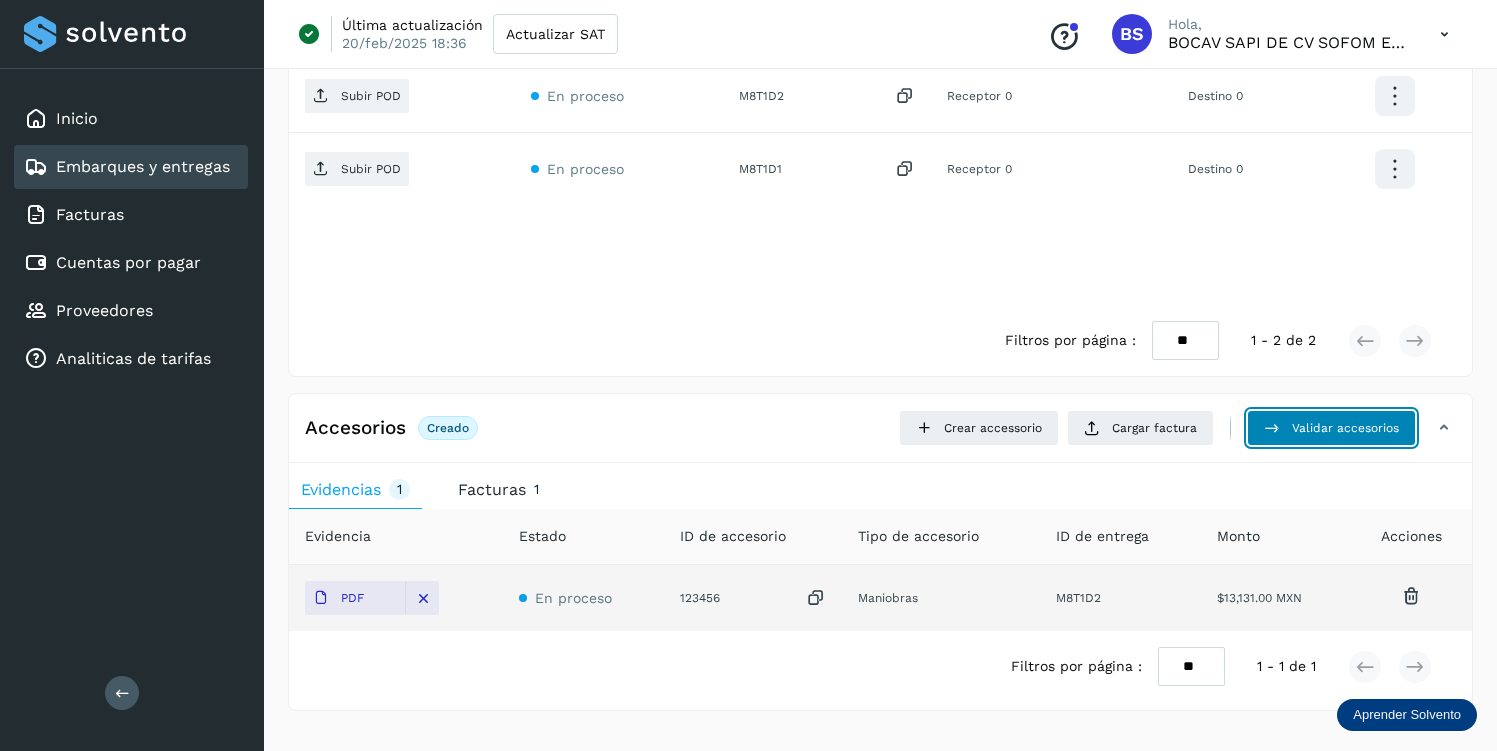 click on "Validar accesorios" 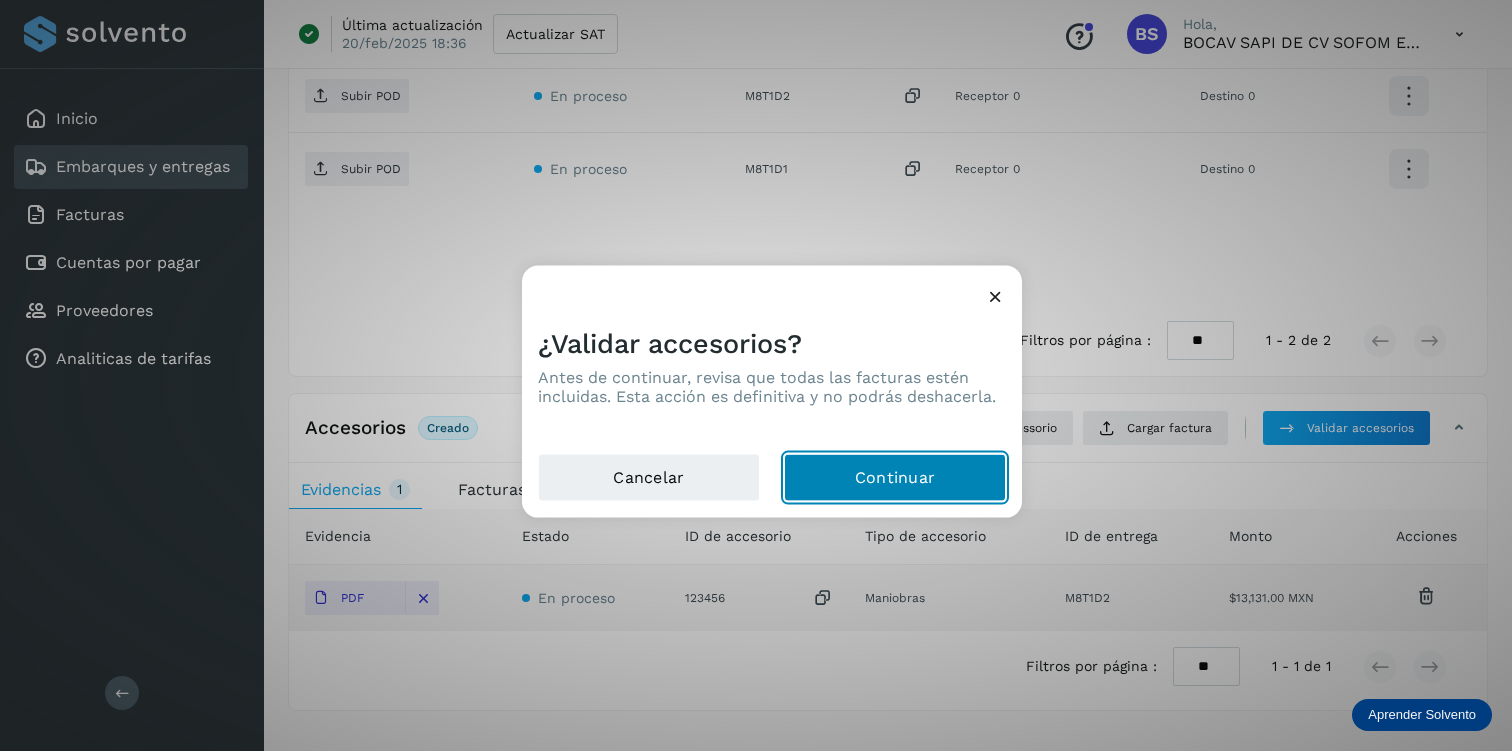 click on "Continuar" 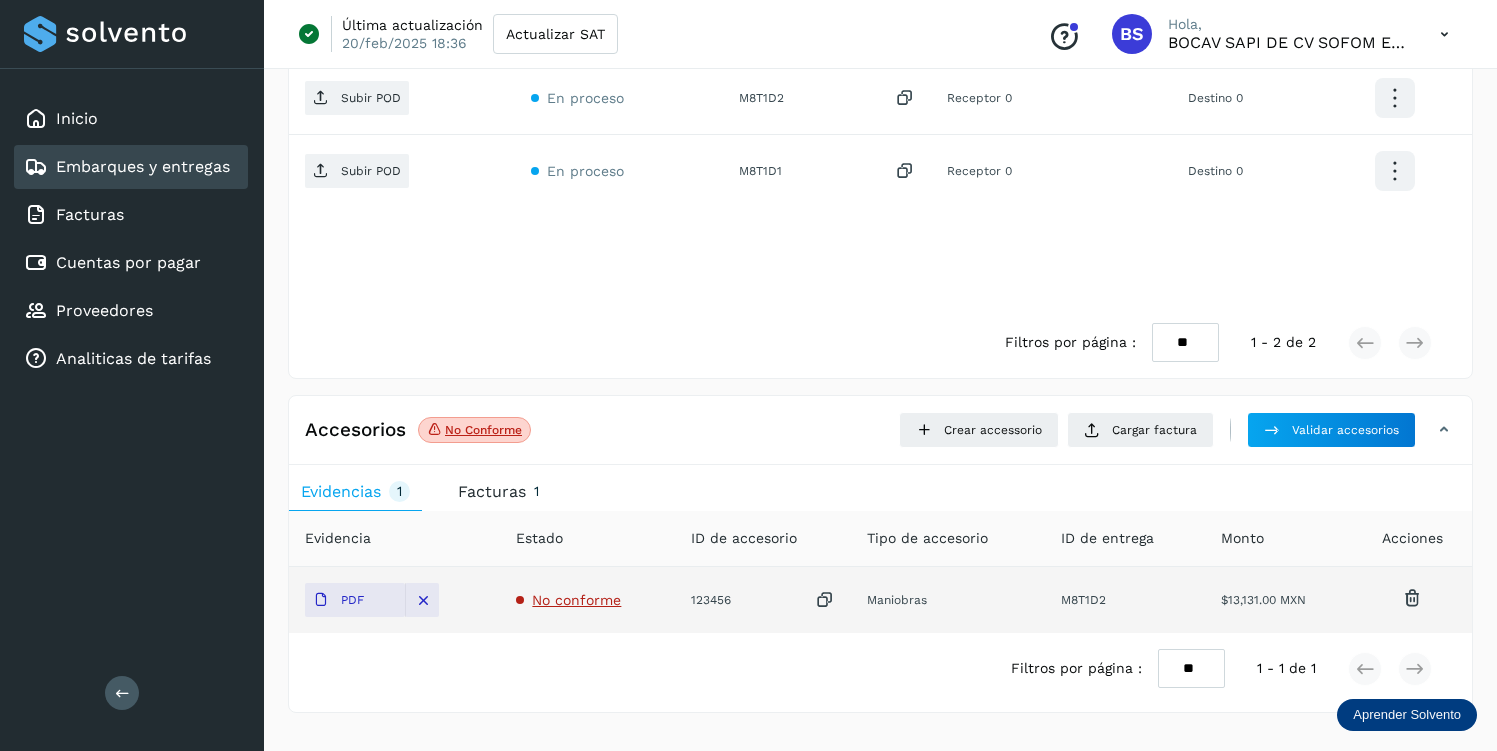 scroll, scrollTop: 562, scrollLeft: 0, axis: vertical 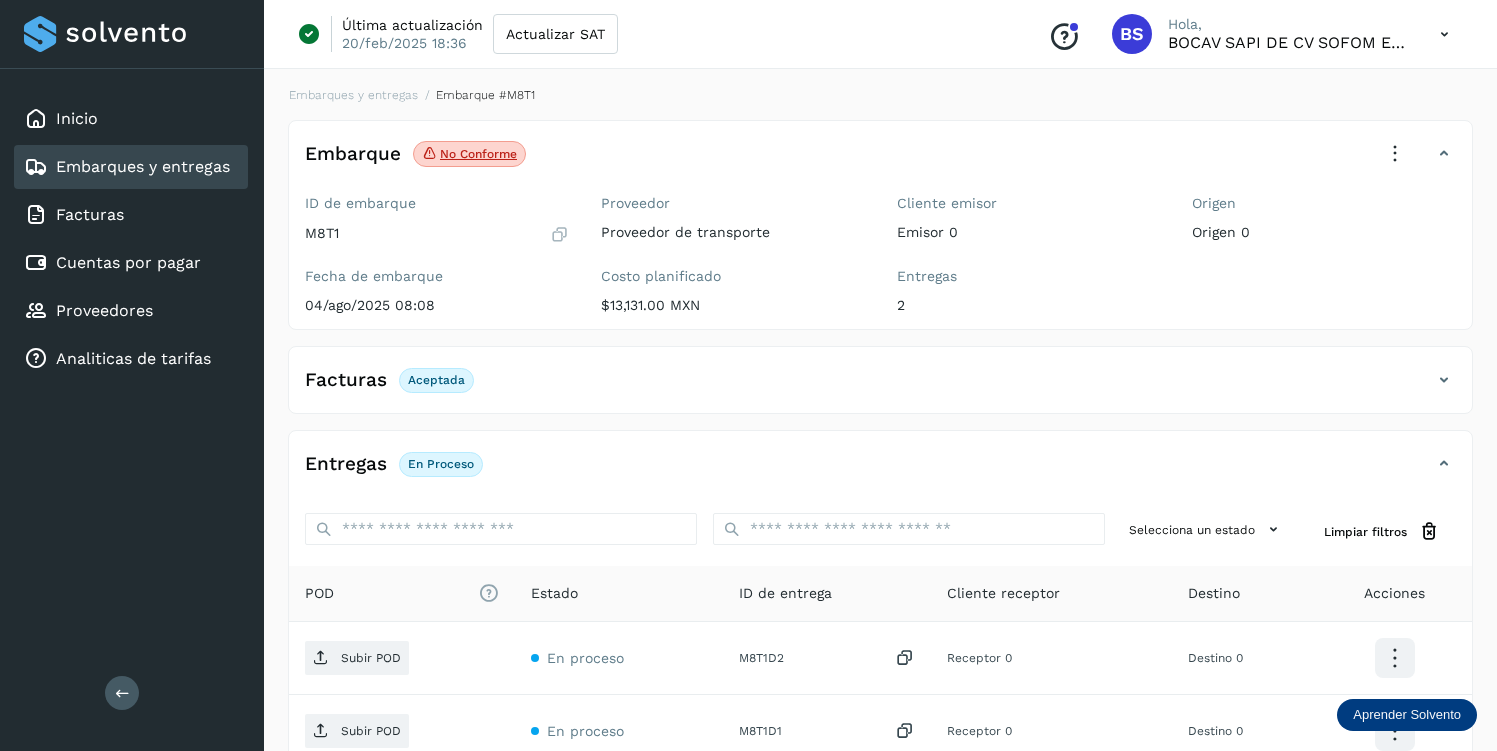 click at bounding box center [1395, 154] 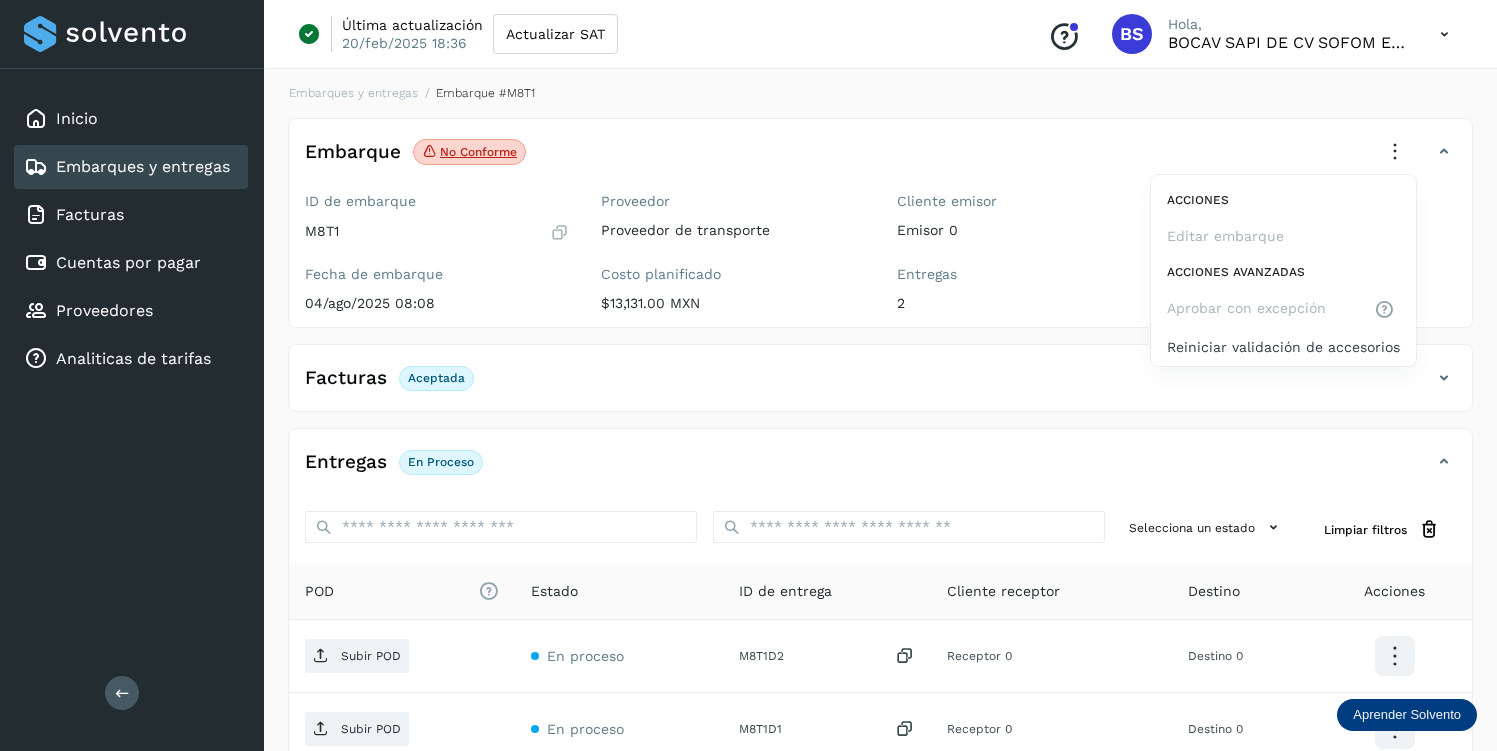scroll, scrollTop: 0, scrollLeft: 0, axis: both 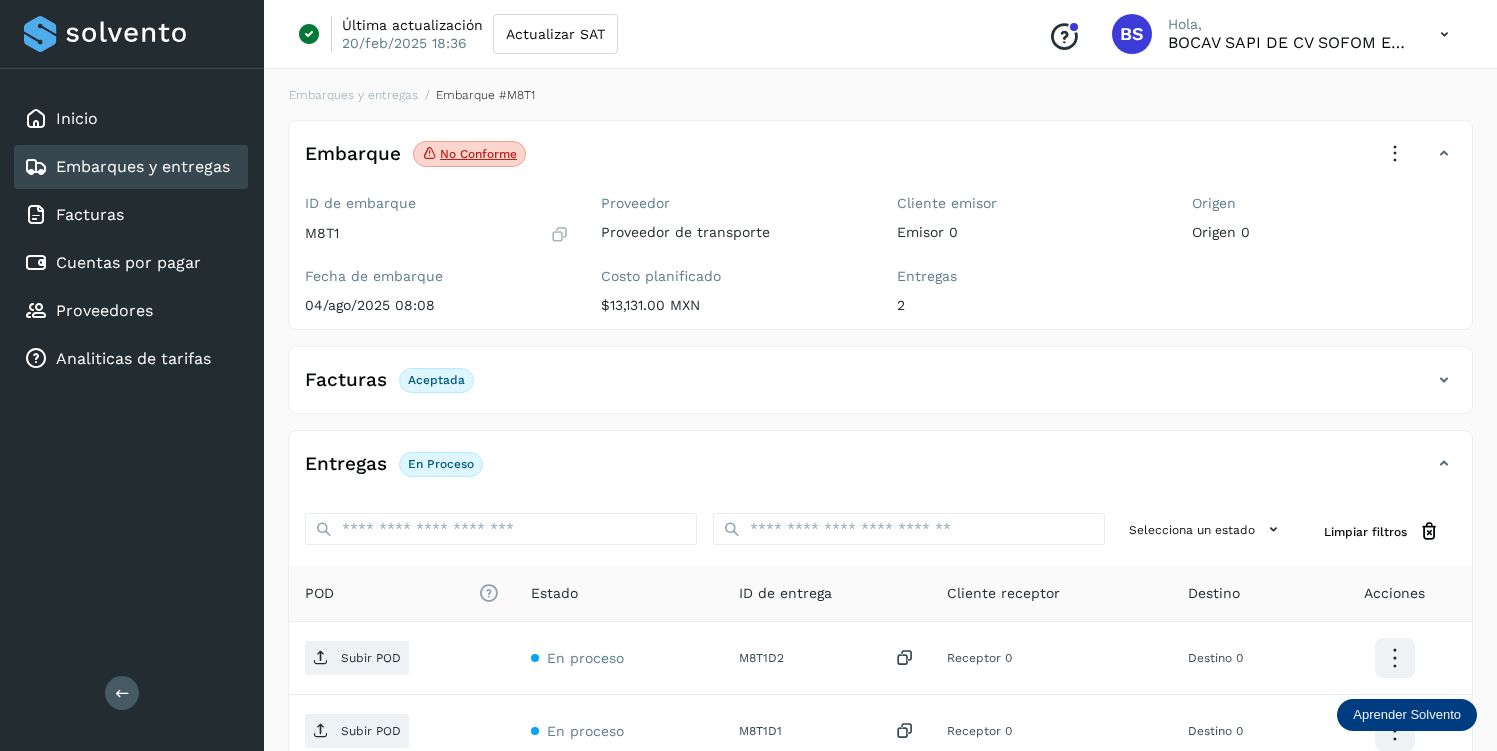 click at bounding box center [1395, 154] 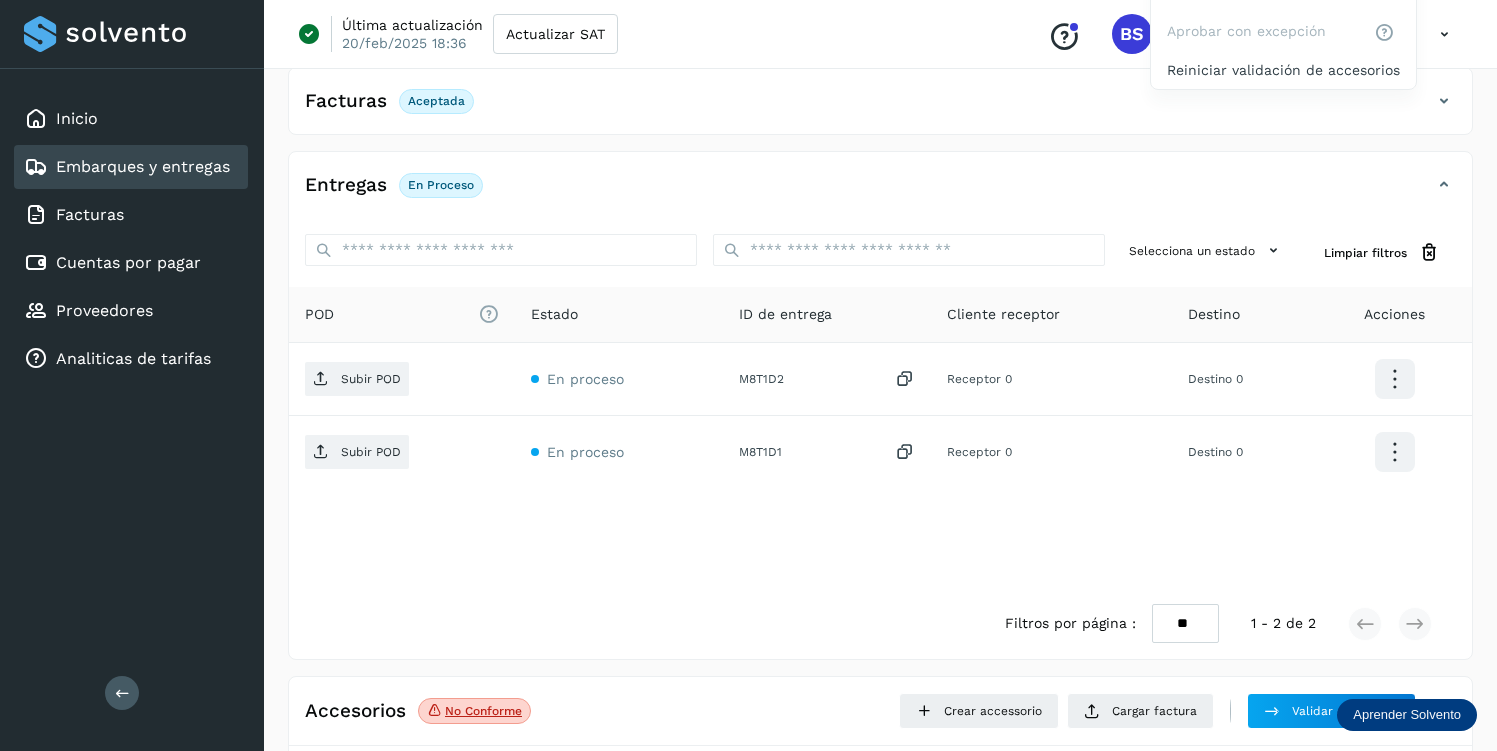 scroll, scrollTop: 127, scrollLeft: 0, axis: vertical 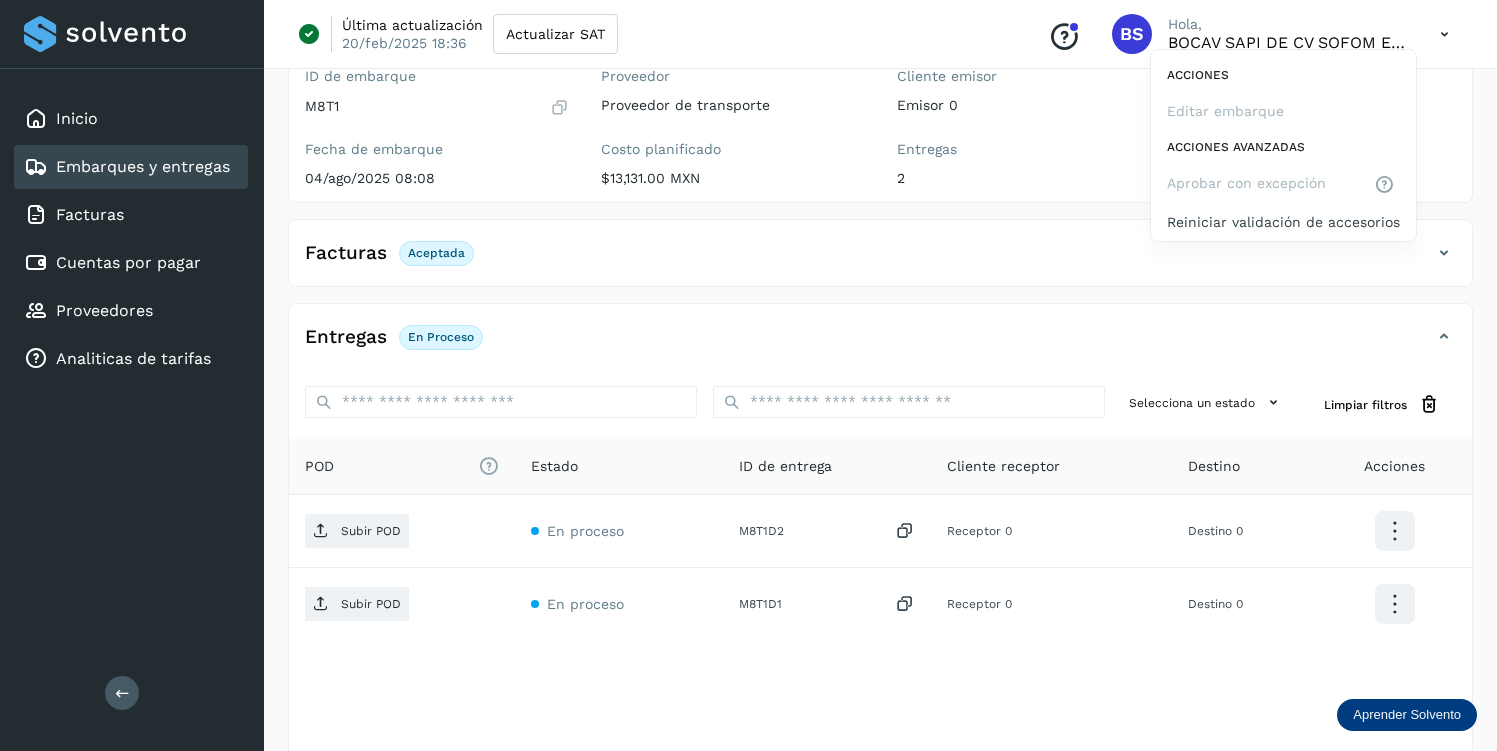 click at bounding box center (748, 375) 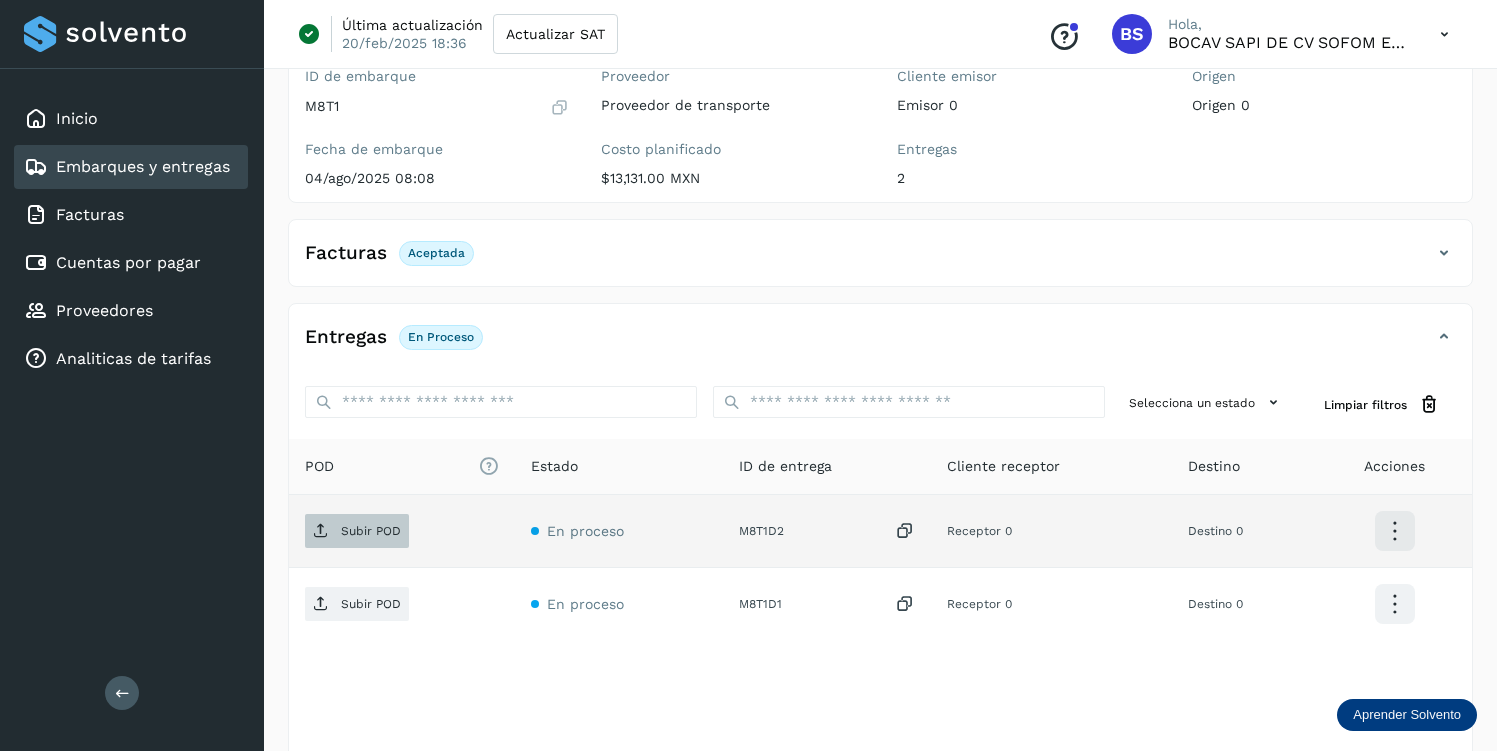 click on "Subir POD" at bounding box center (357, 531) 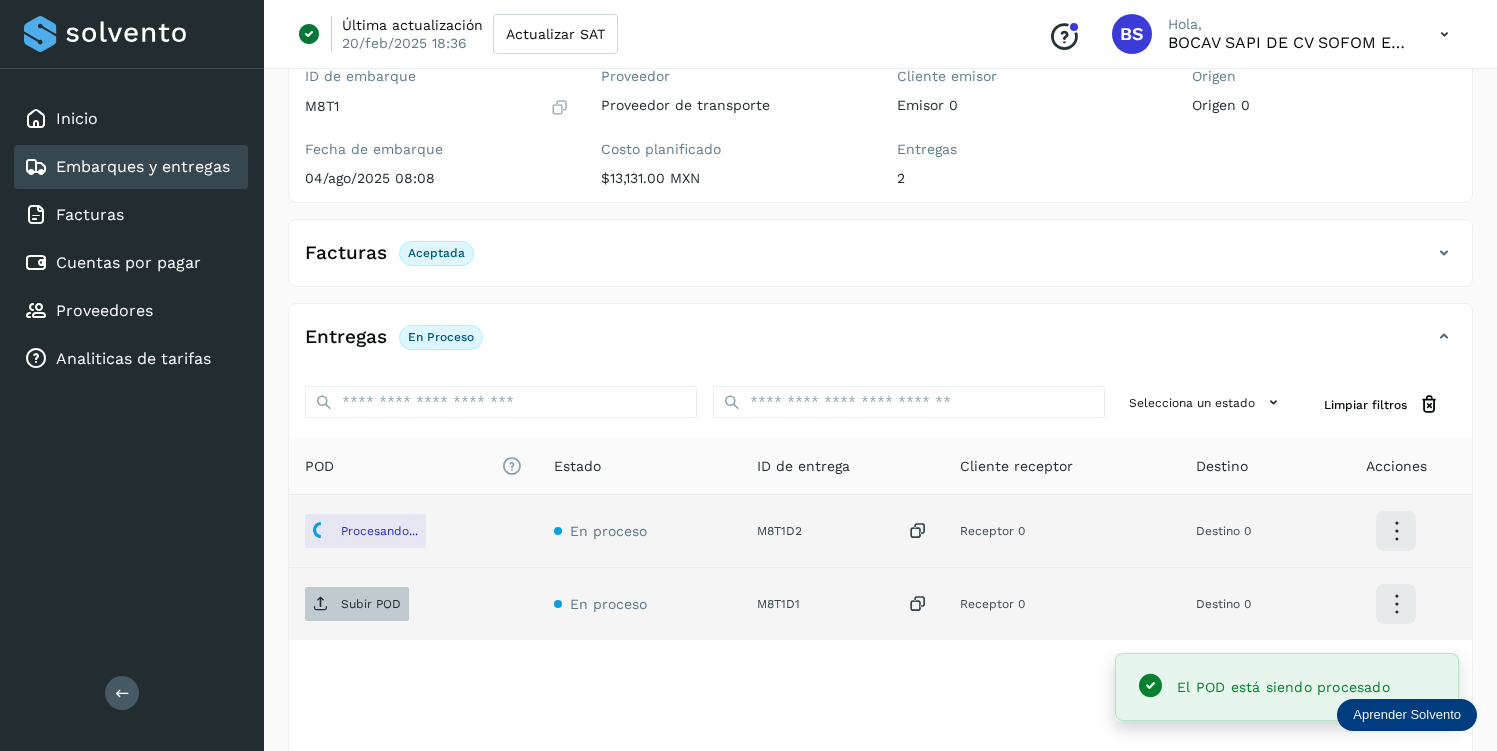 click on "Subir POD" at bounding box center [371, 604] 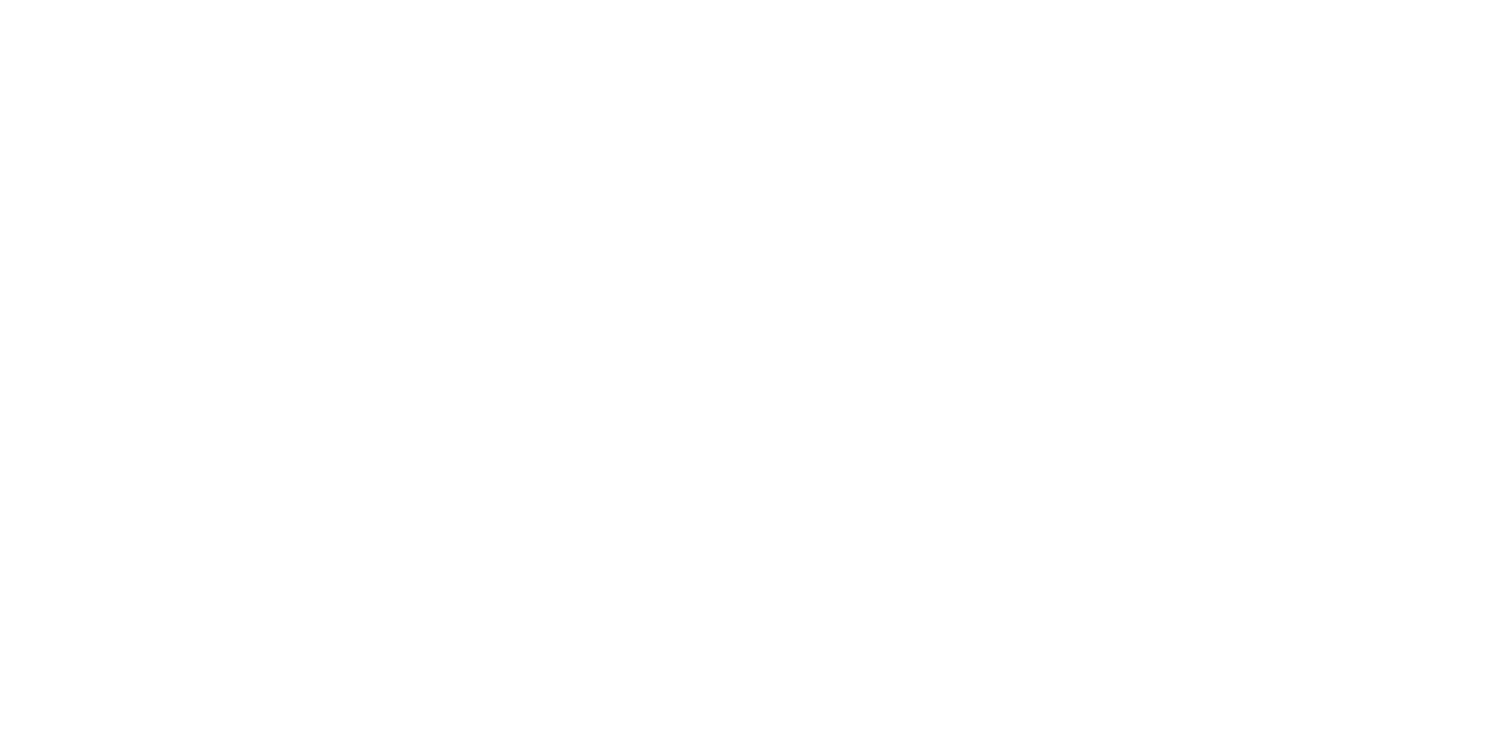 scroll, scrollTop: 0, scrollLeft: 0, axis: both 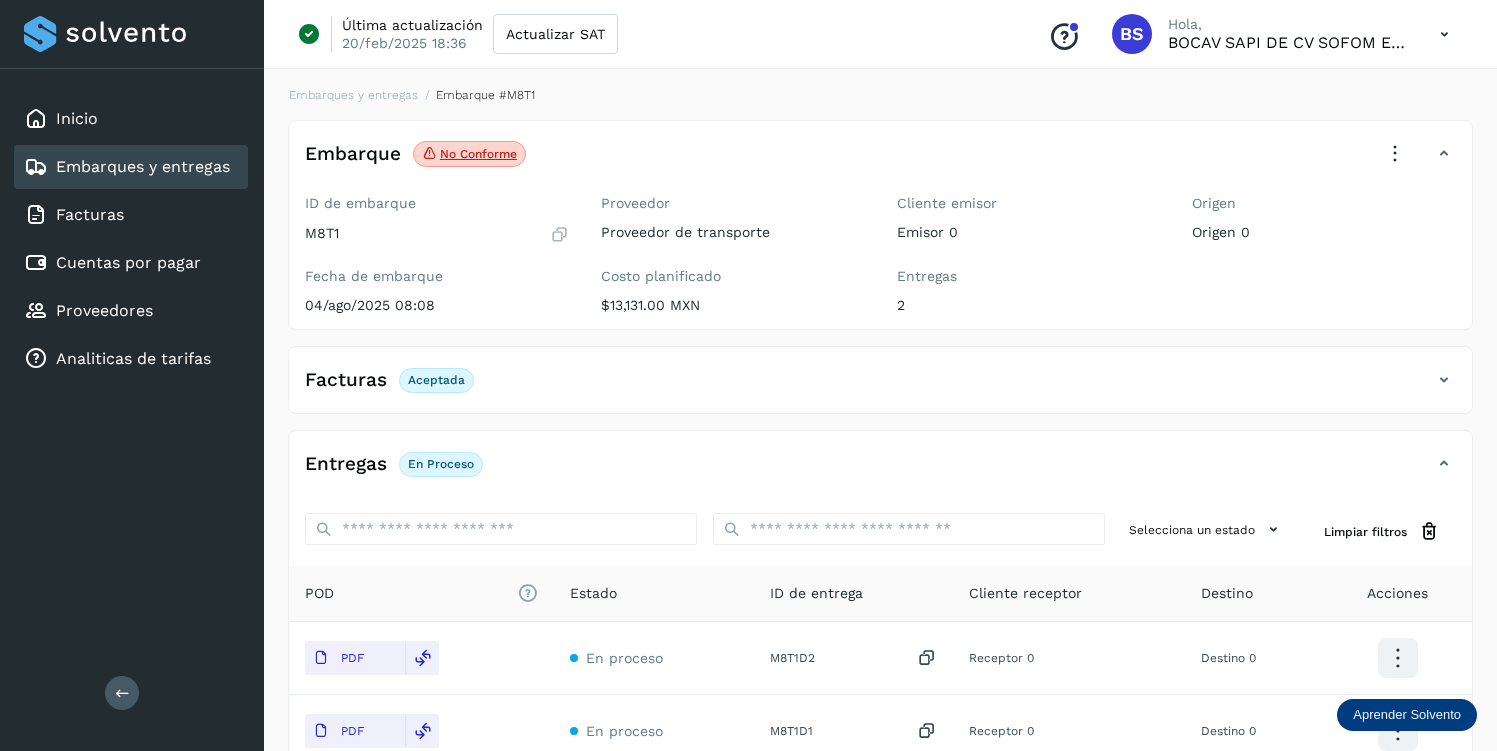 click at bounding box center [1395, 154] 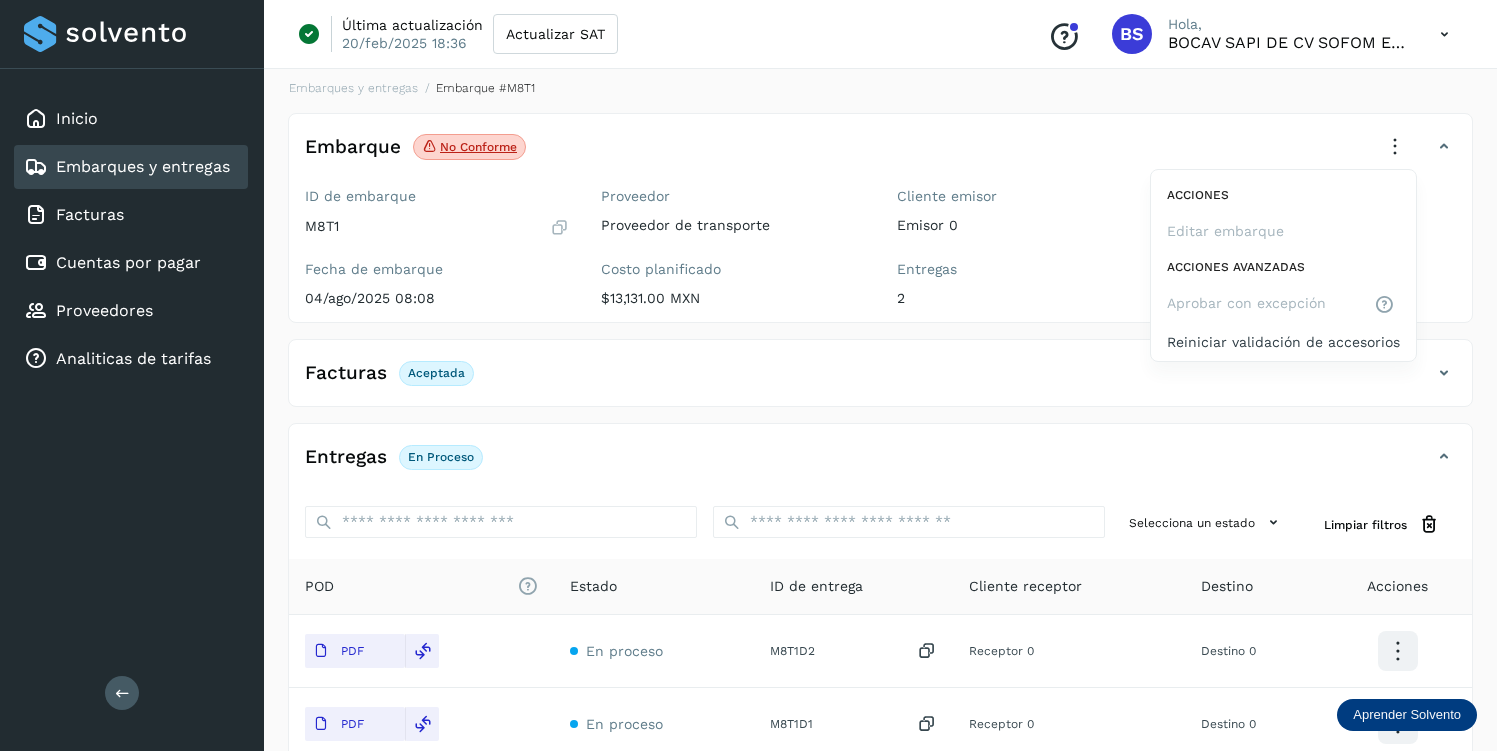 scroll, scrollTop: 0, scrollLeft: 0, axis: both 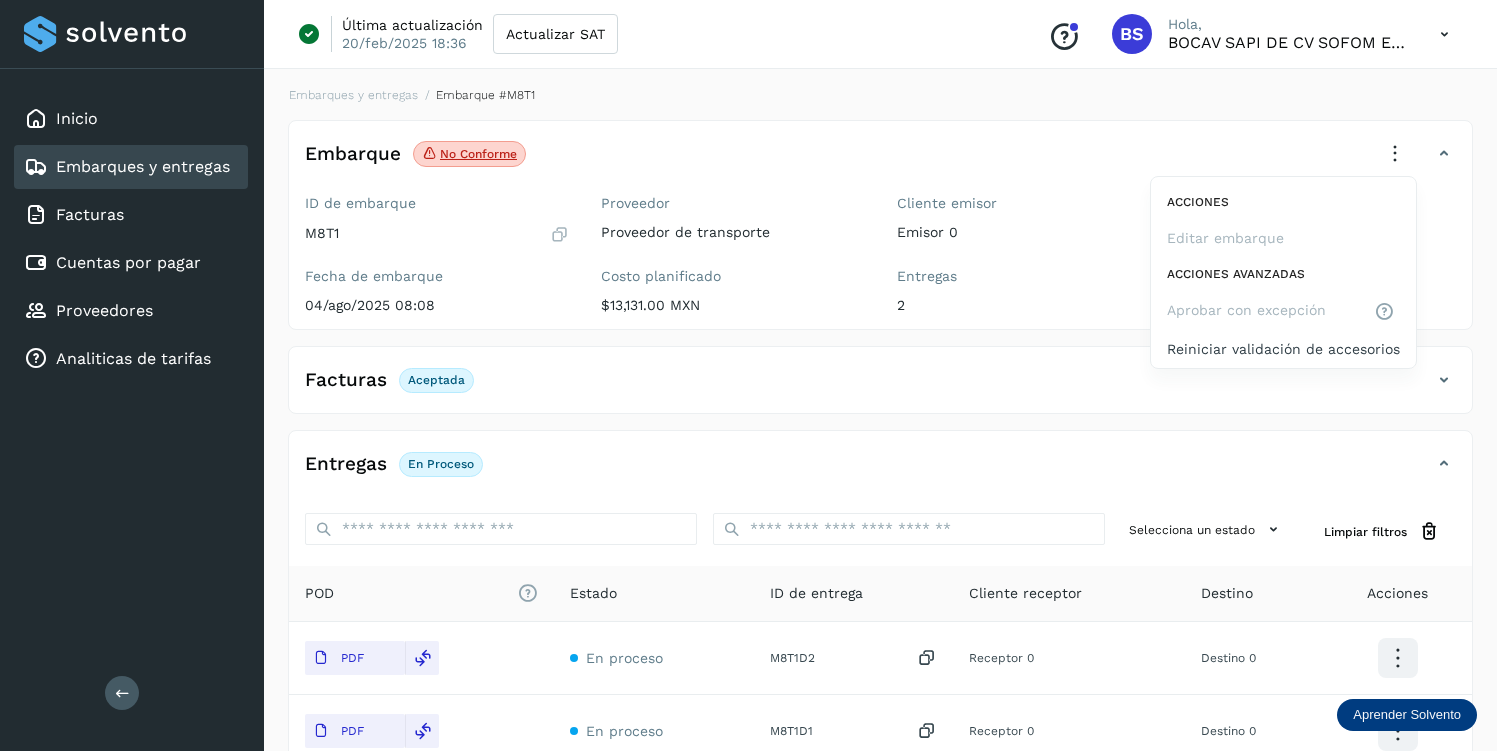 click at bounding box center (748, 375) 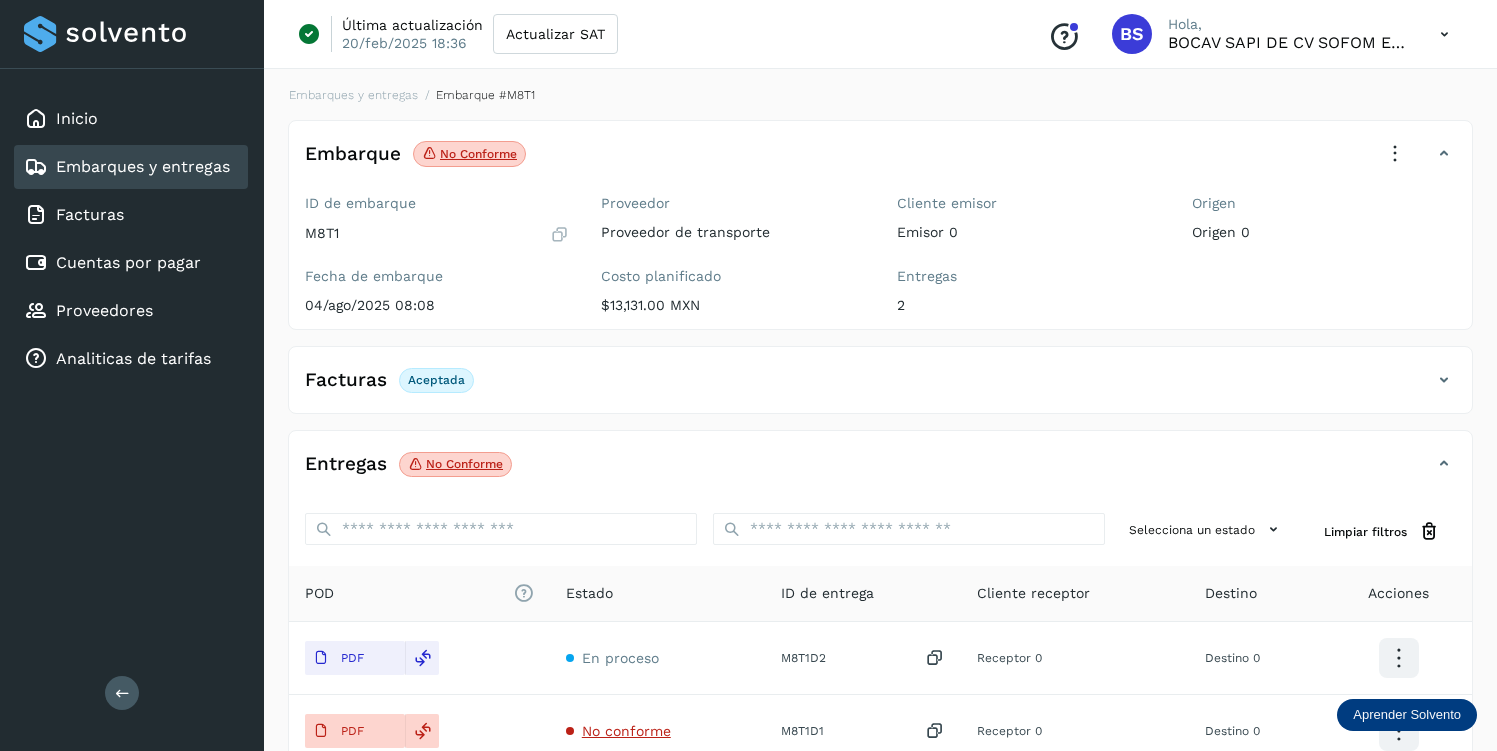click at bounding box center [1395, 154] 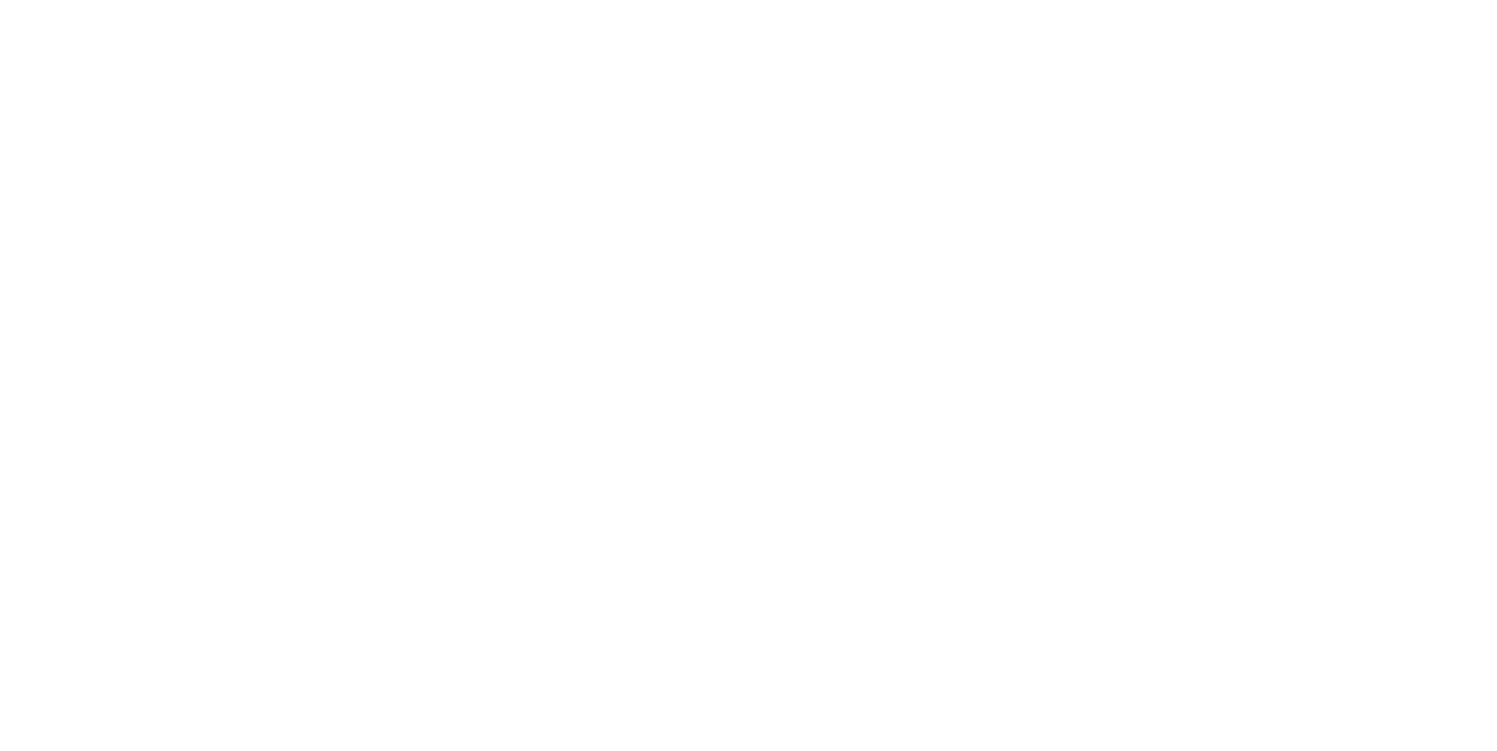 scroll, scrollTop: 0, scrollLeft: 0, axis: both 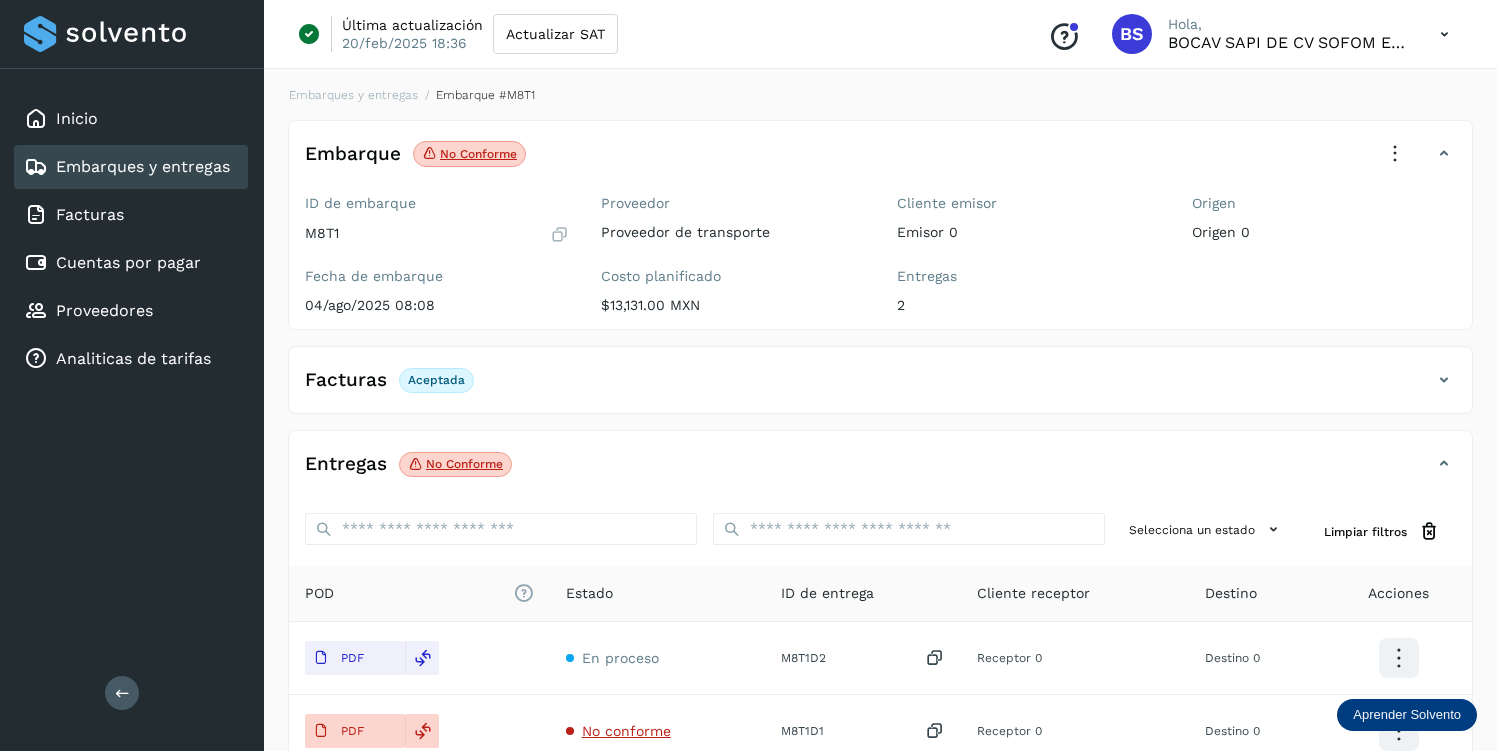 click at bounding box center [1395, 154] 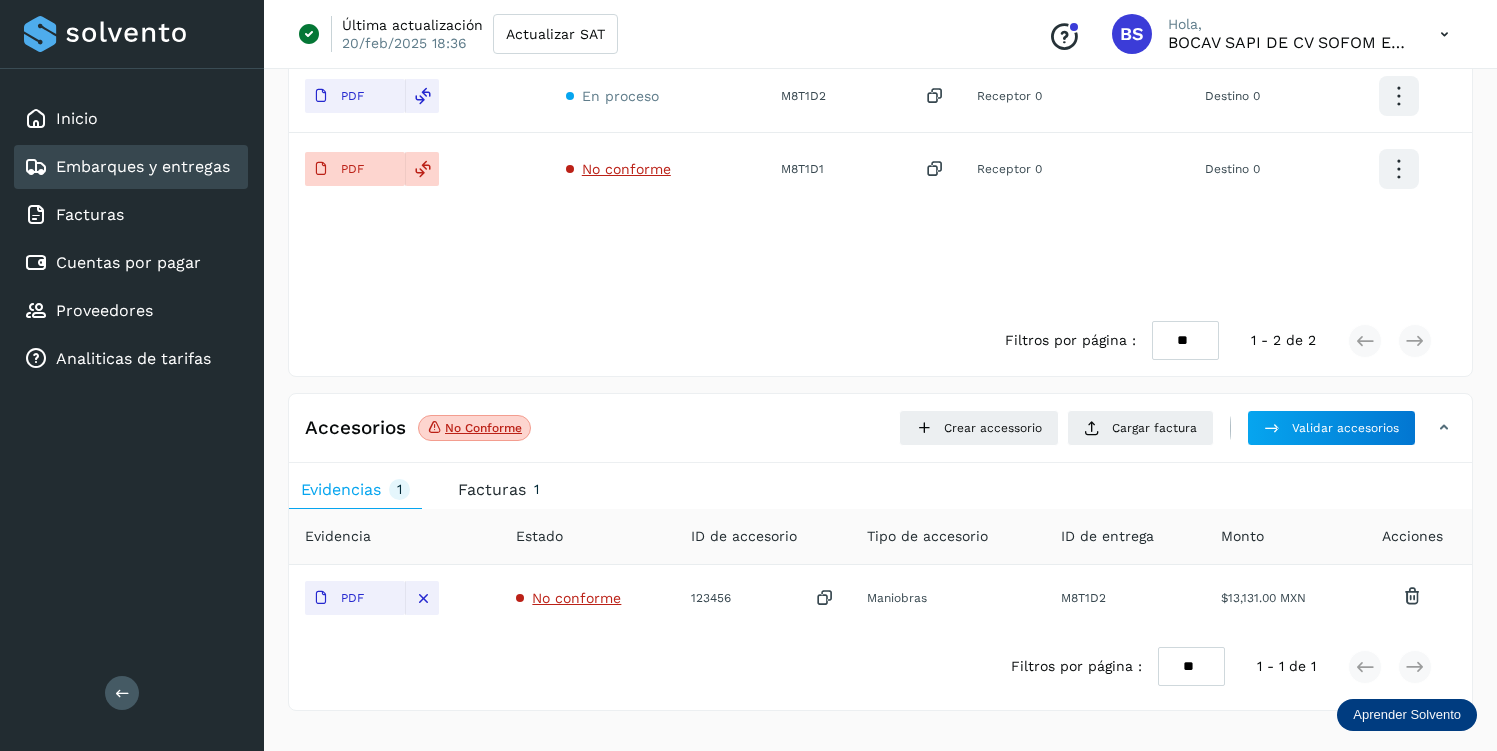 scroll, scrollTop: 0, scrollLeft: 0, axis: both 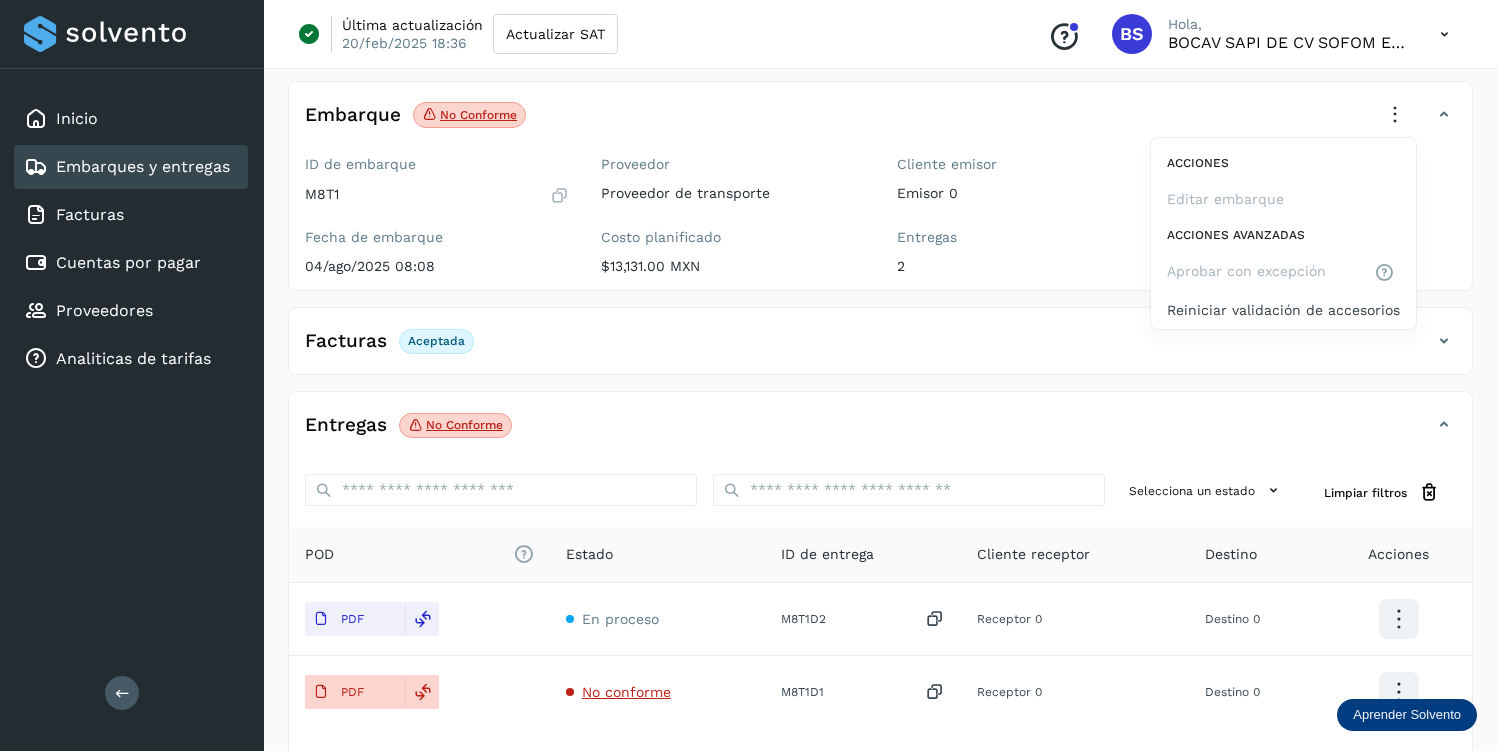 click at bounding box center [748, 375] 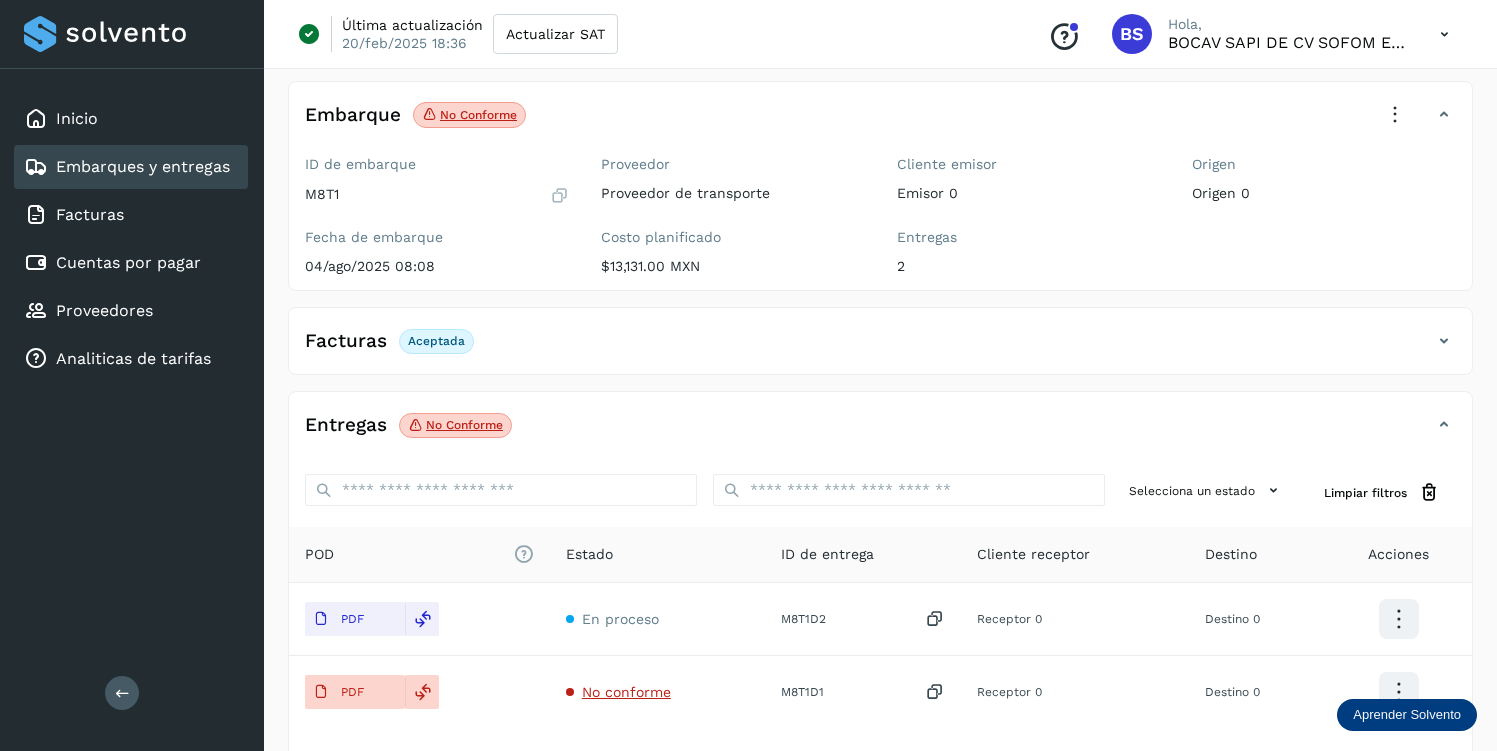click at bounding box center [559, 195] 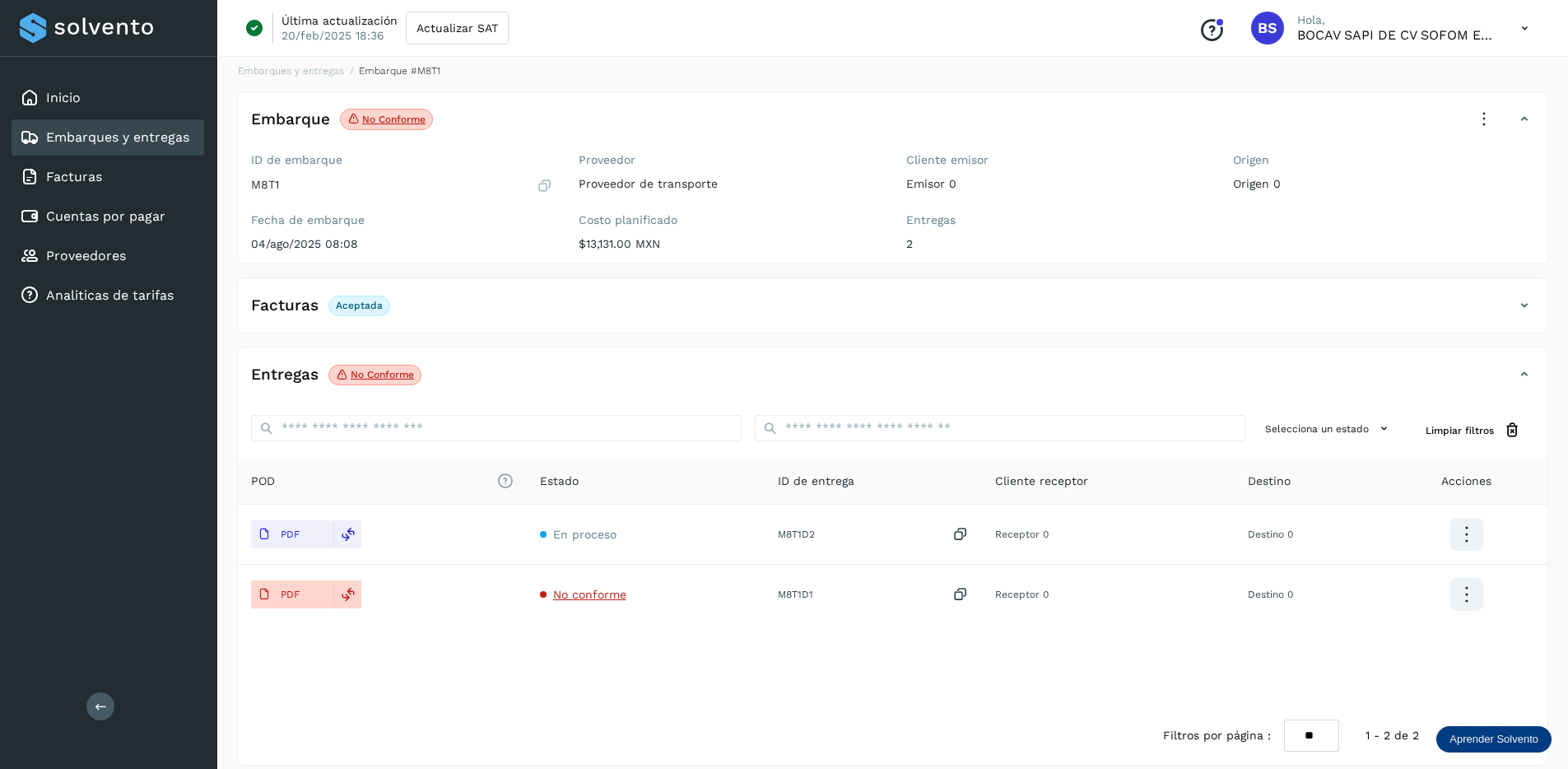 scroll, scrollTop: 0, scrollLeft: 0, axis: both 